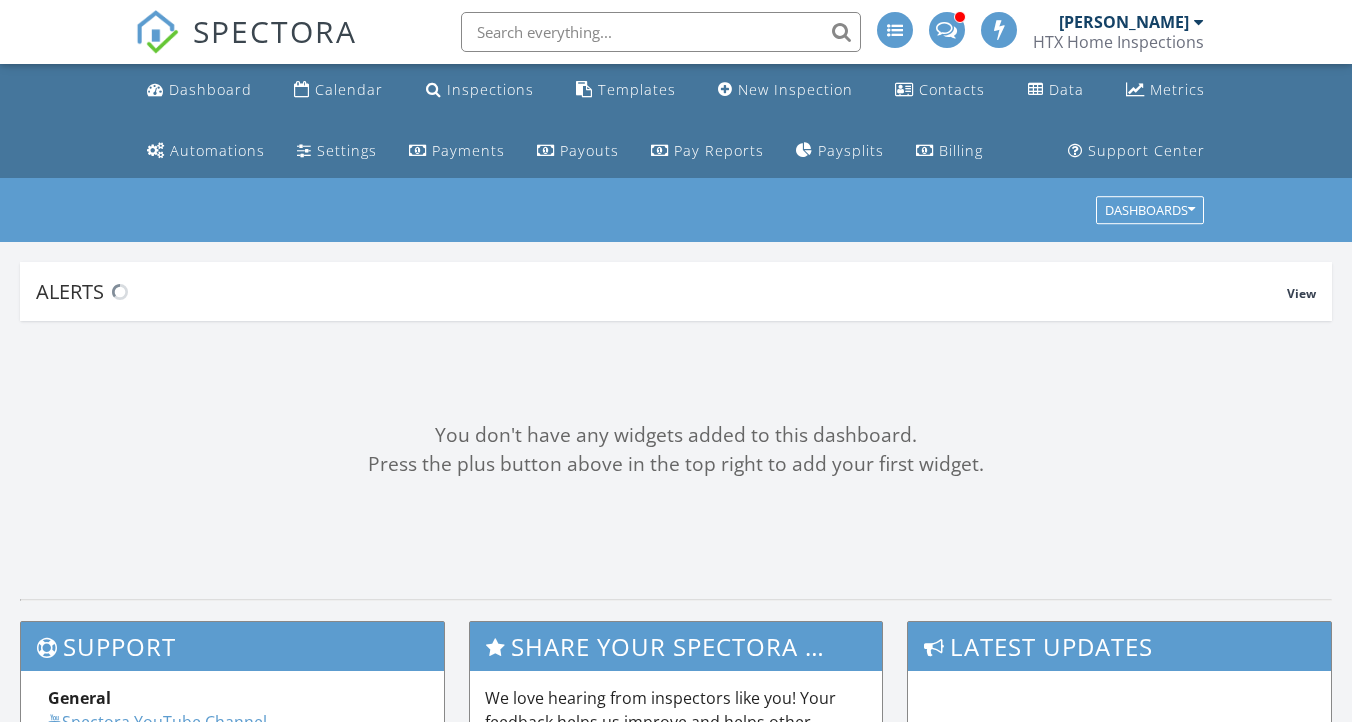 scroll, scrollTop: 0, scrollLeft: 0, axis: both 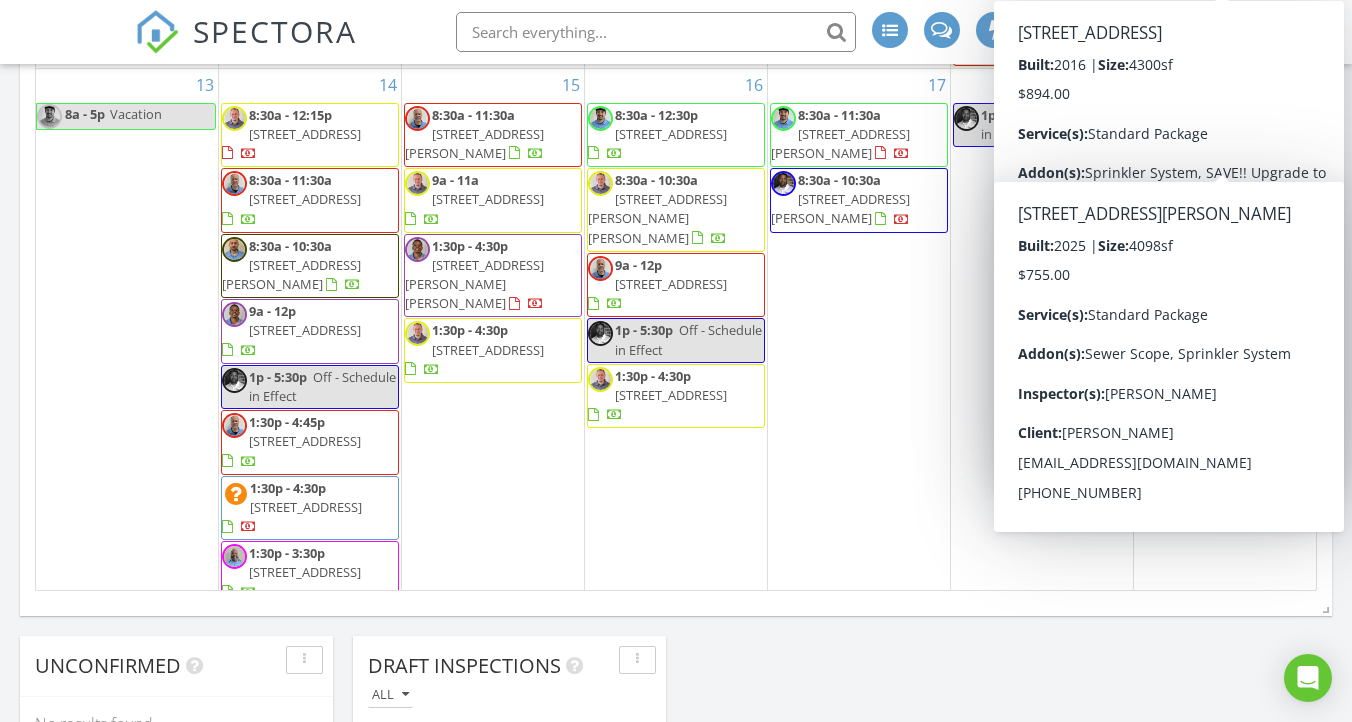 click on "[DATE]
All Inspectors
8:00 am
Vacation
[PERSON_NAME]
8:30 am
[STREET_ADDRESS]
[PERSON_NAME]
1 hours and 34 minutes drive time   67.4 miles       8:30 am
[STREET_ADDRESS]
[PERSON_NAME]
38 minutes drive time   22.7 miles       8:30 am
[STREET_ADDRESS][PERSON_NAME]
[PERSON_NAME]
19 minutes drive time   11.5 miles       8:30 am
[STREET_ADDRESS][PERSON_NAME][PERSON_NAME]
[PERSON_NAME]
1 hours and 18 minutes drive time   59.4 miles           8:30 am
Off
[PERSON_NAME]" at bounding box center [676, -149] 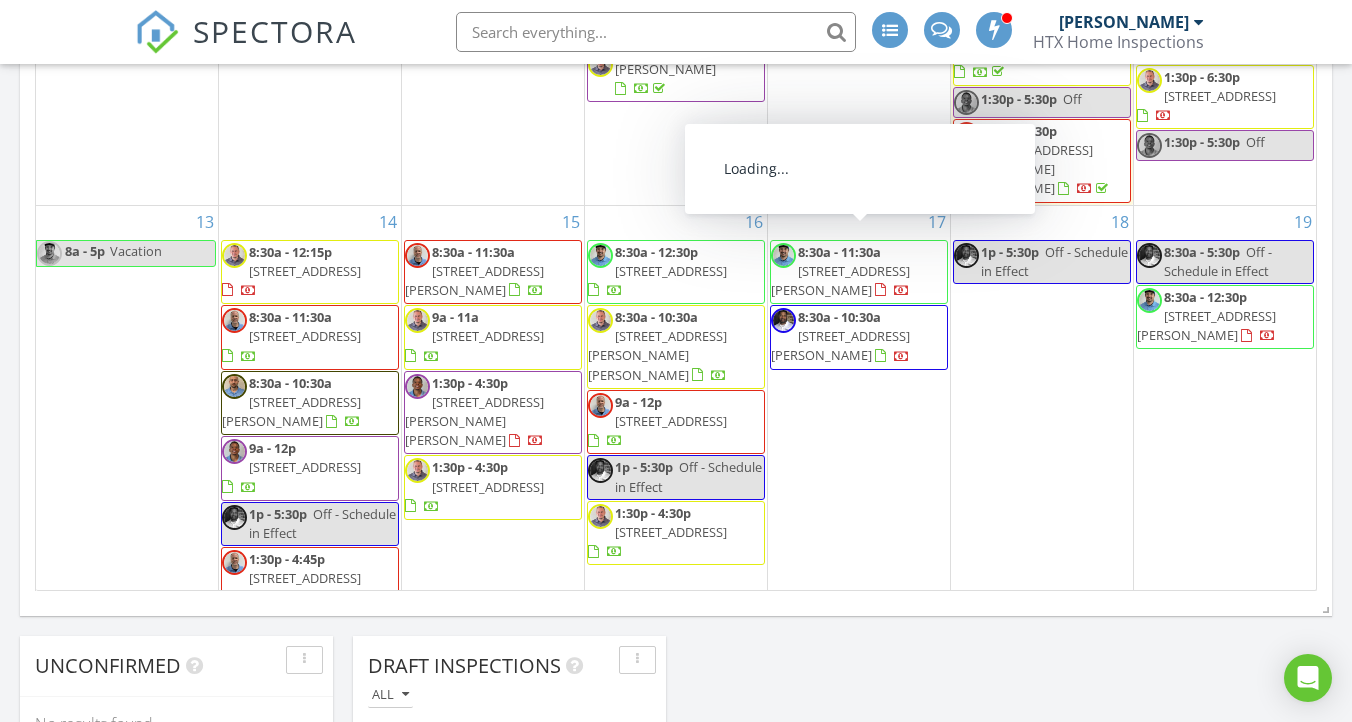 scroll, scrollTop: 879, scrollLeft: 0, axis: vertical 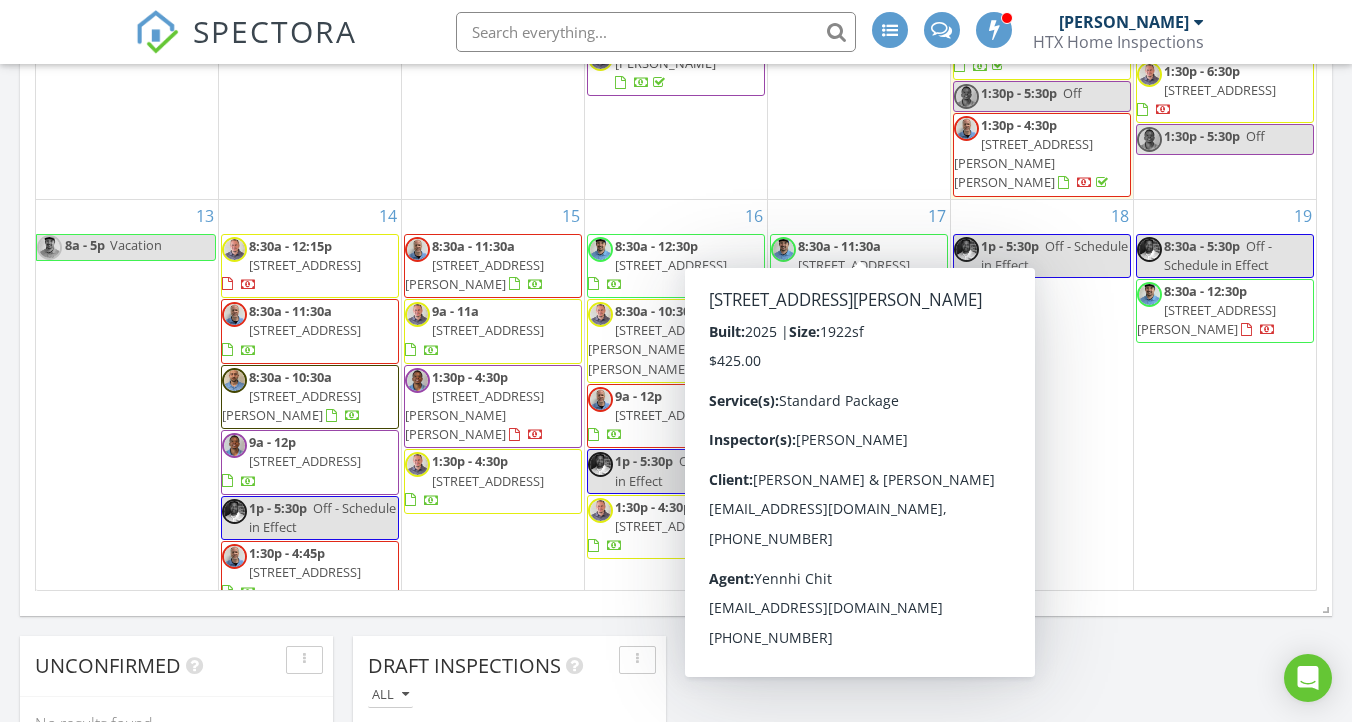 click on "[DATE]
All Inspectors
8:00 am
Vacation
[PERSON_NAME]
8:30 am
[STREET_ADDRESS]
[PERSON_NAME]
1 hours and 34 minutes drive time   67.4 miles       8:30 am
[STREET_ADDRESS]
[PERSON_NAME]
38 minutes drive time   22.7 miles       8:30 am
[STREET_ADDRESS][PERSON_NAME]
[PERSON_NAME]
19 minutes drive time   11.5 miles       8:30 am
[STREET_ADDRESS][PERSON_NAME][PERSON_NAME]
[PERSON_NAME]
1 hours and 18 minutes drive time   59.4 miles           8:30 am
Off
[PERSON_NAME]" at bounding box center (676, -149) 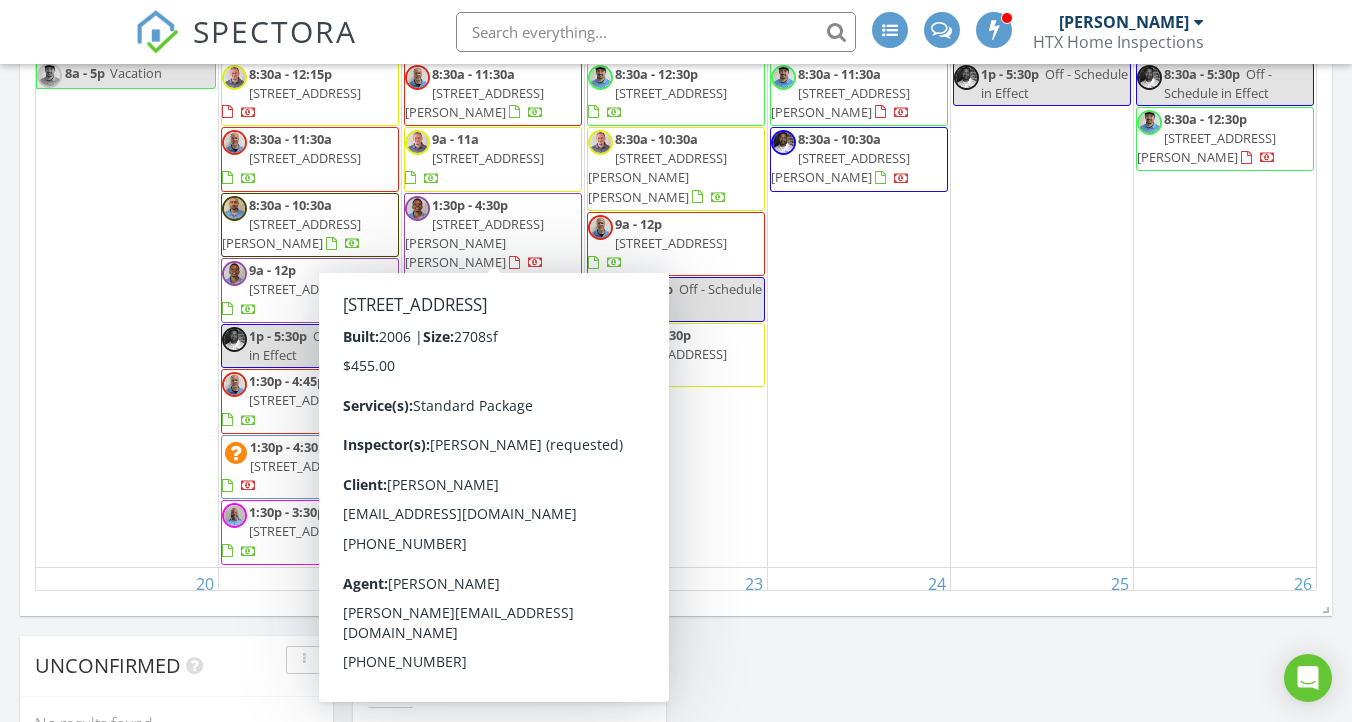 scroll, scrollTop: 1052, scrollLeft: 0, axis: vertical 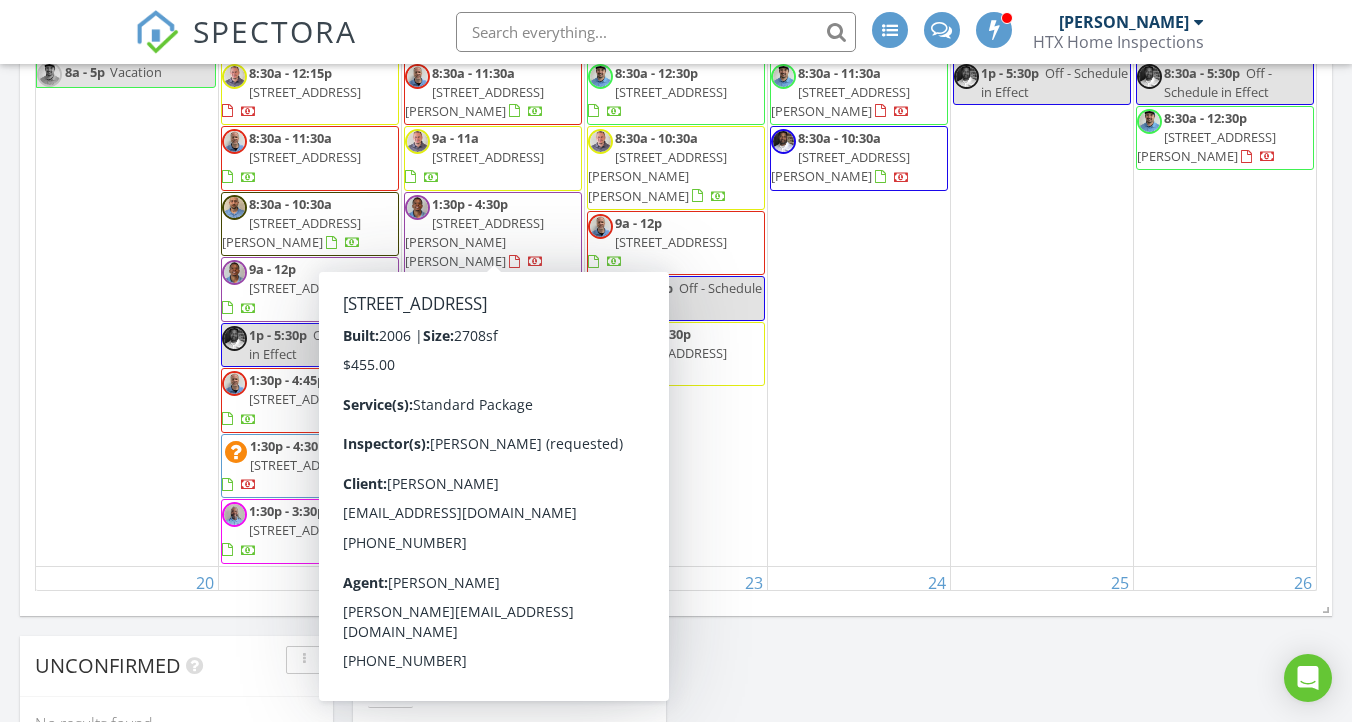 click on "Today
All Inspectors
8:00 am
Vacation
Donald Sellstrom
8:30 am
295 Ice Shr Trl, Mont Belvieu, TX 77535
Janson Reynolds
1 hours and 34 minutes drive time   67.4 miles       8:30 am
1111 Cypress Lane, Dayton, TX 77535
Jermaine Rockamore
38 minutes drive time   22.7 miles       8:30 am
8618 Lee Otis St A-B, Houston, TX 77051
Andrew Hardy
19 minutes drive time   11.5 miles       8:30 am
15718 Mountain Laurel Ln , Crosby, TX 77532
Corey Laurent
1 hours and 18 minutes drive time   59.4 miles           8:30 am
Off
Douglas Hayes" at bounding box center [676, -149] 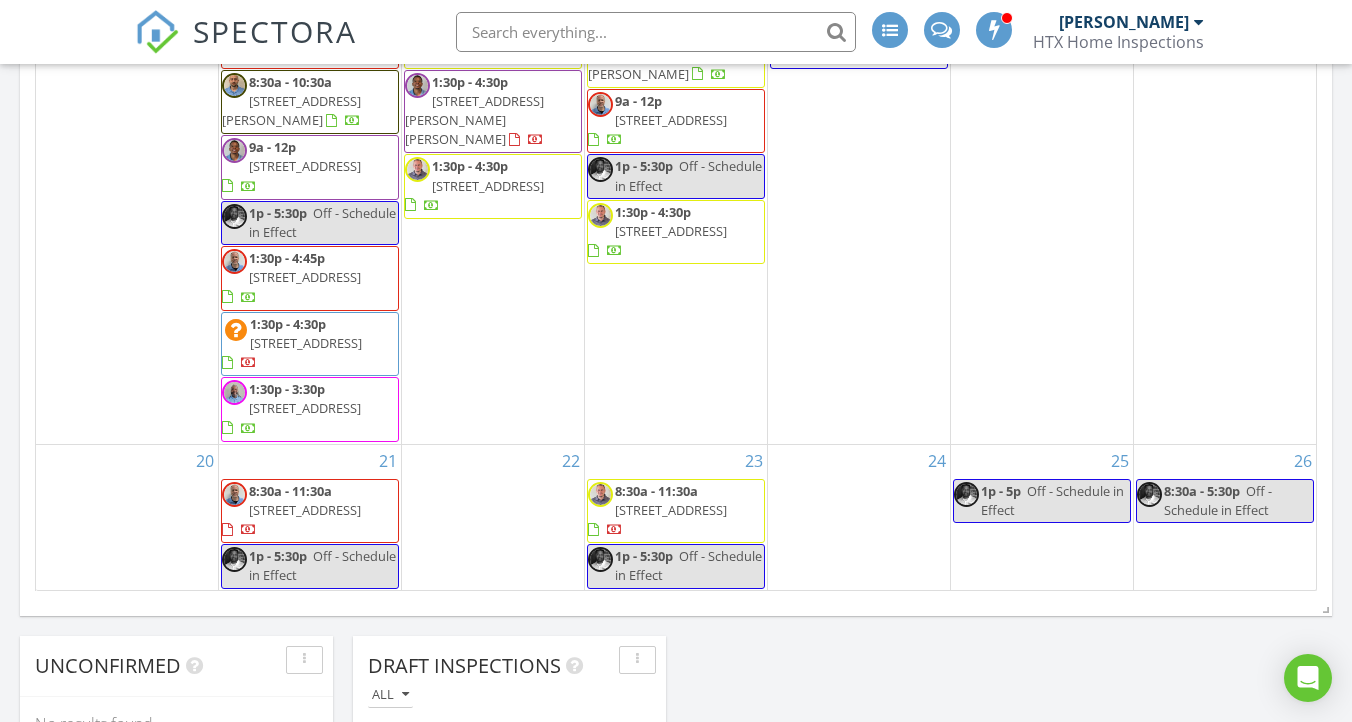 scroll, scrollTop: 1278, scrollLeft: 0, axis: vertical 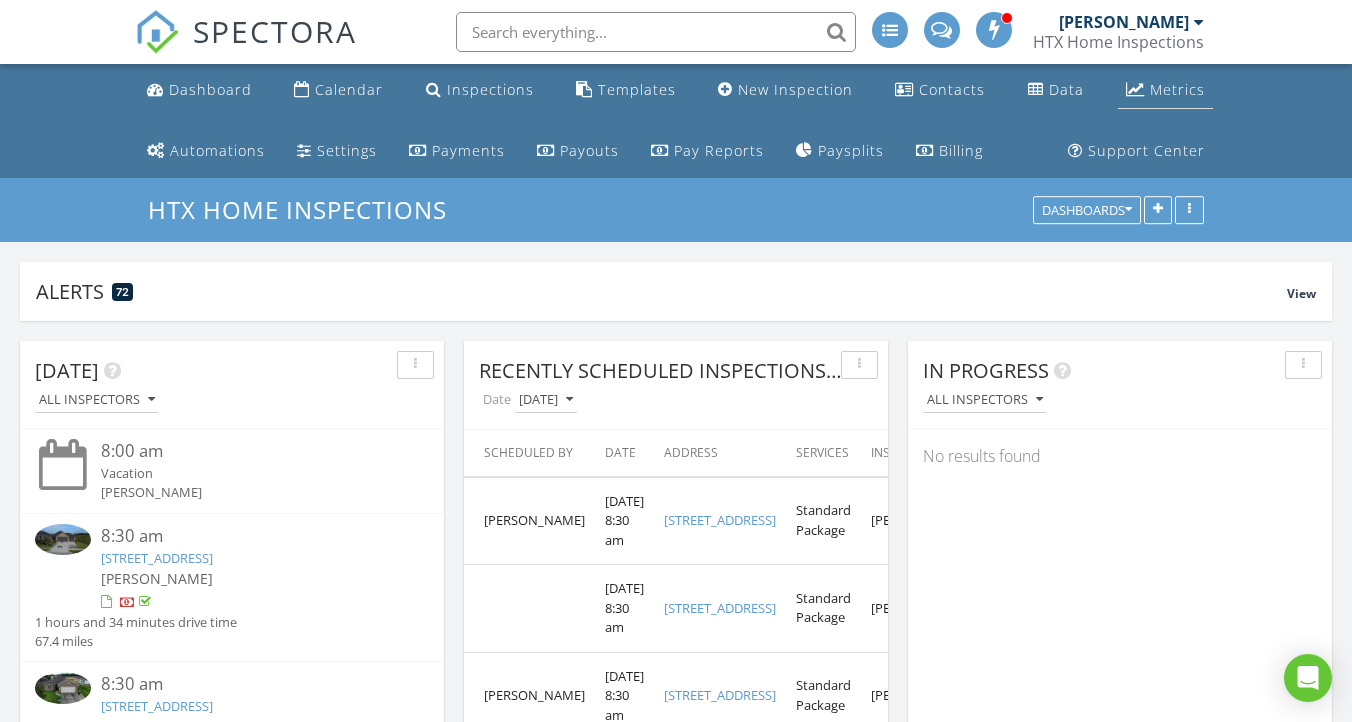 click on "Metrics" at bounding box center [1177, 89] 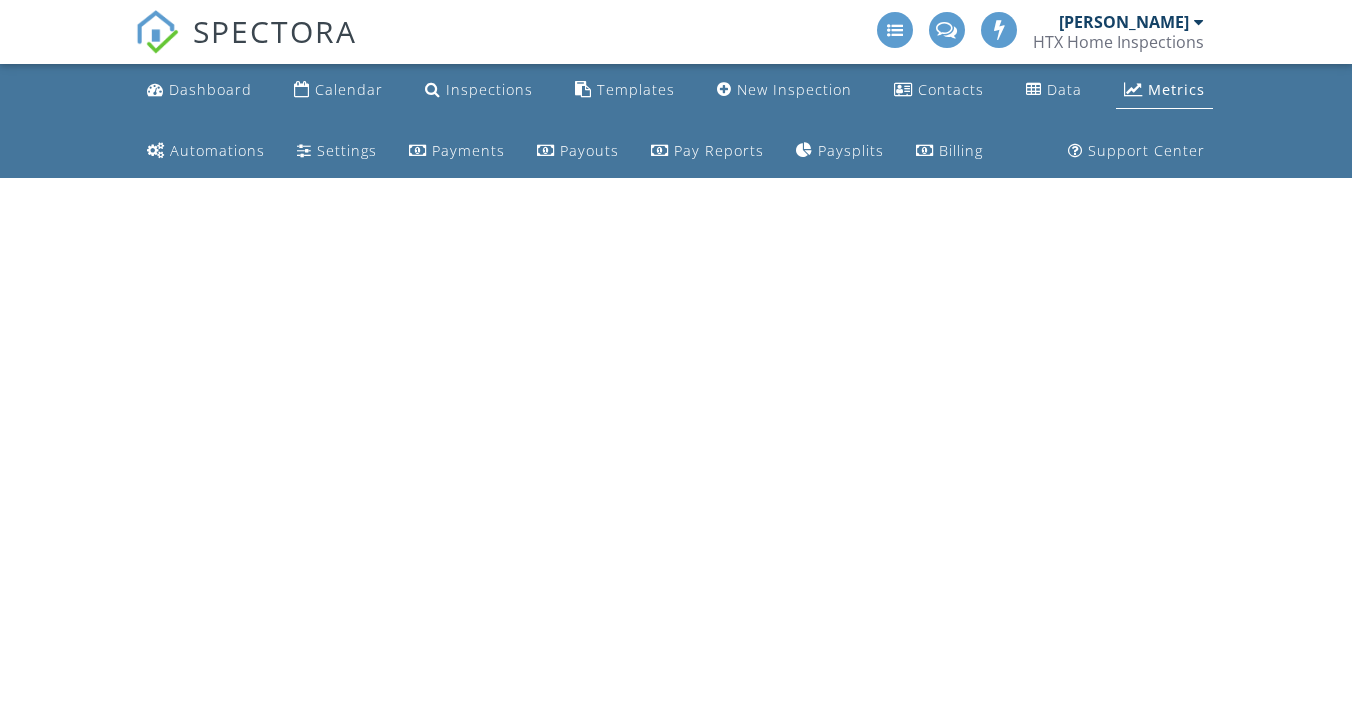 scroll, scrollTop: 0, scrollLeft: 0, axis: both 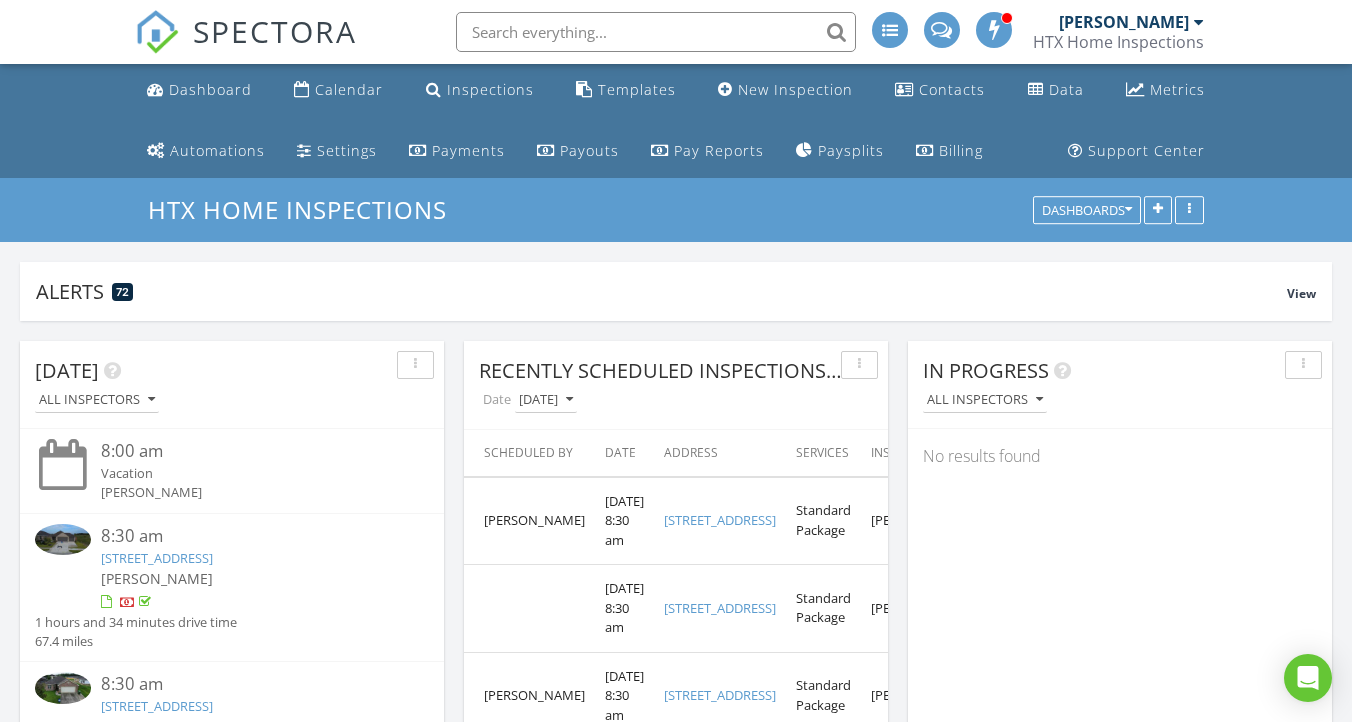 click at bounding box center (656, 32) 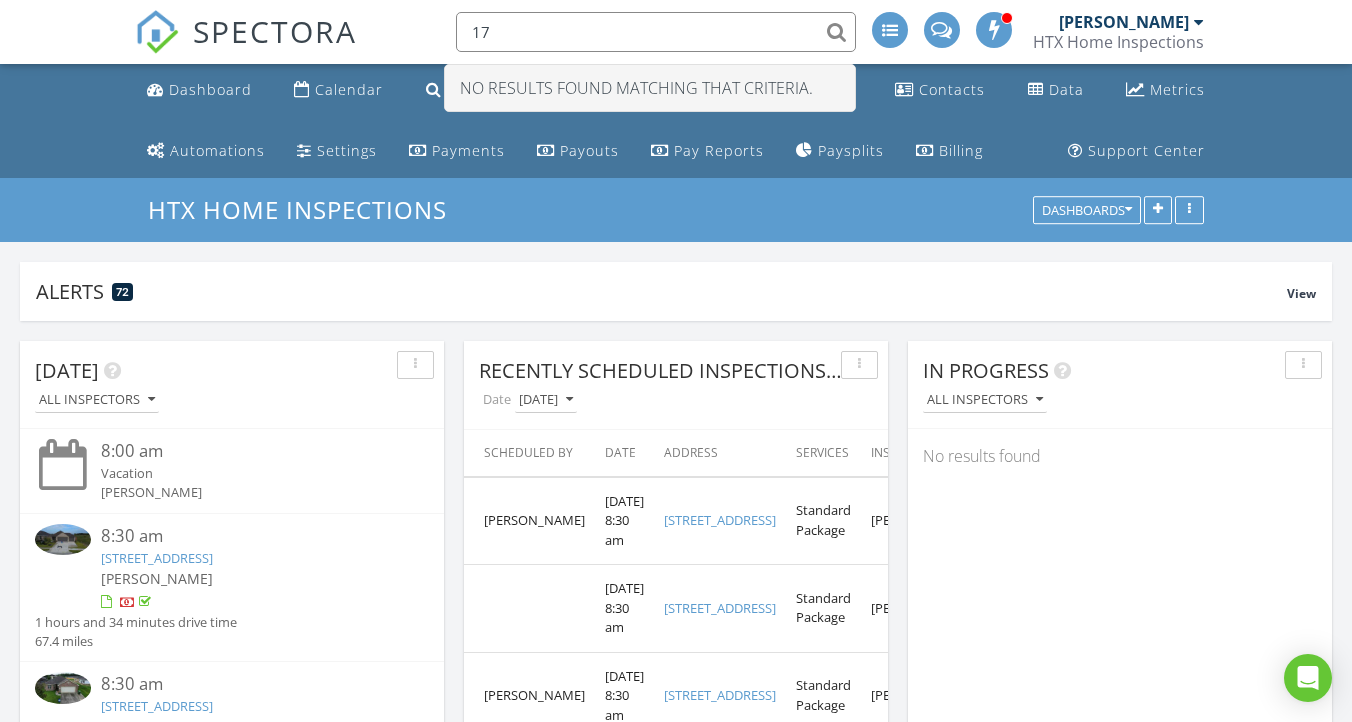 type on "1" 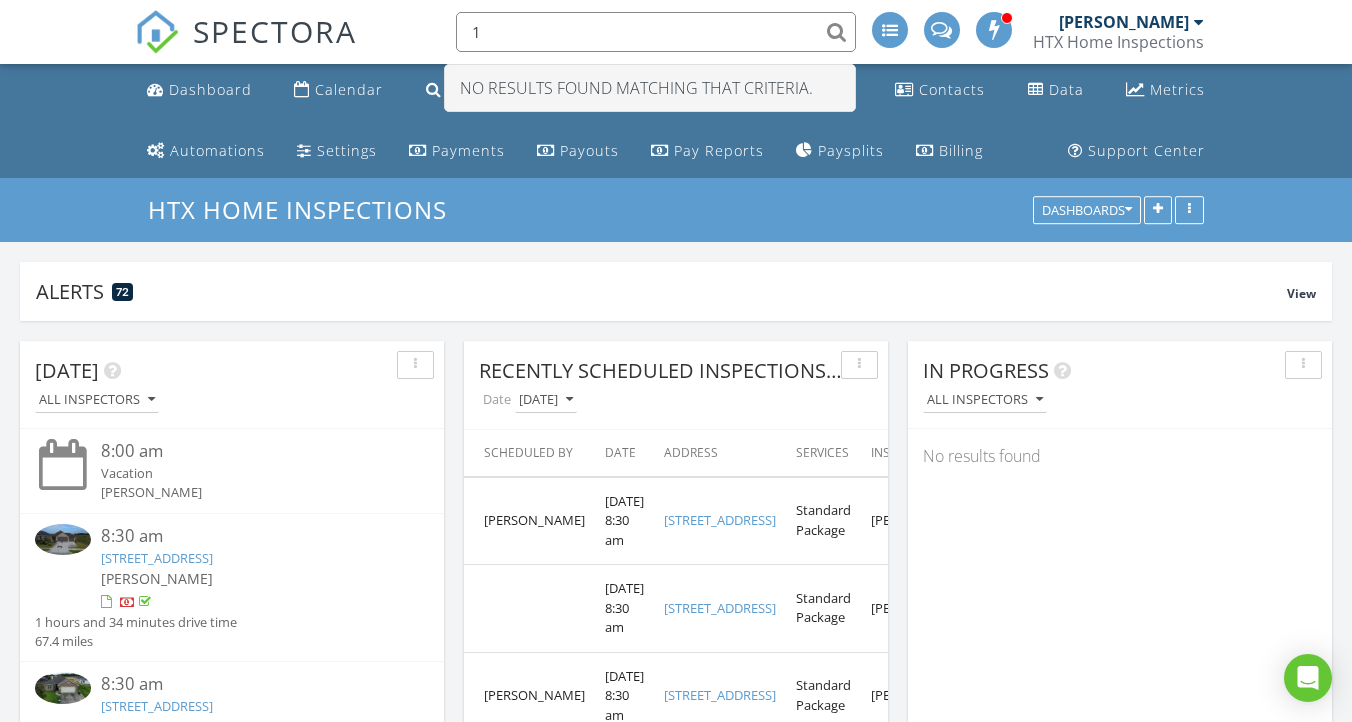 type 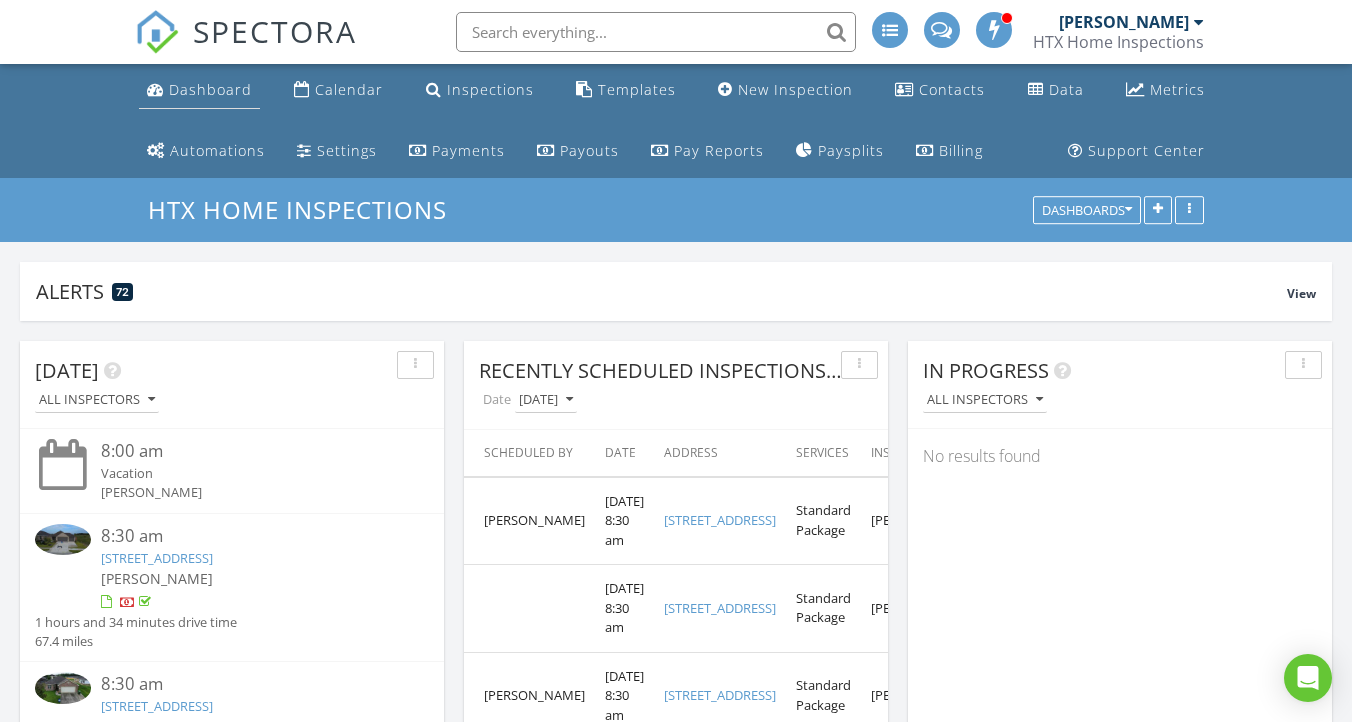 click on "Dashboard" at bounding box center (210, 89) 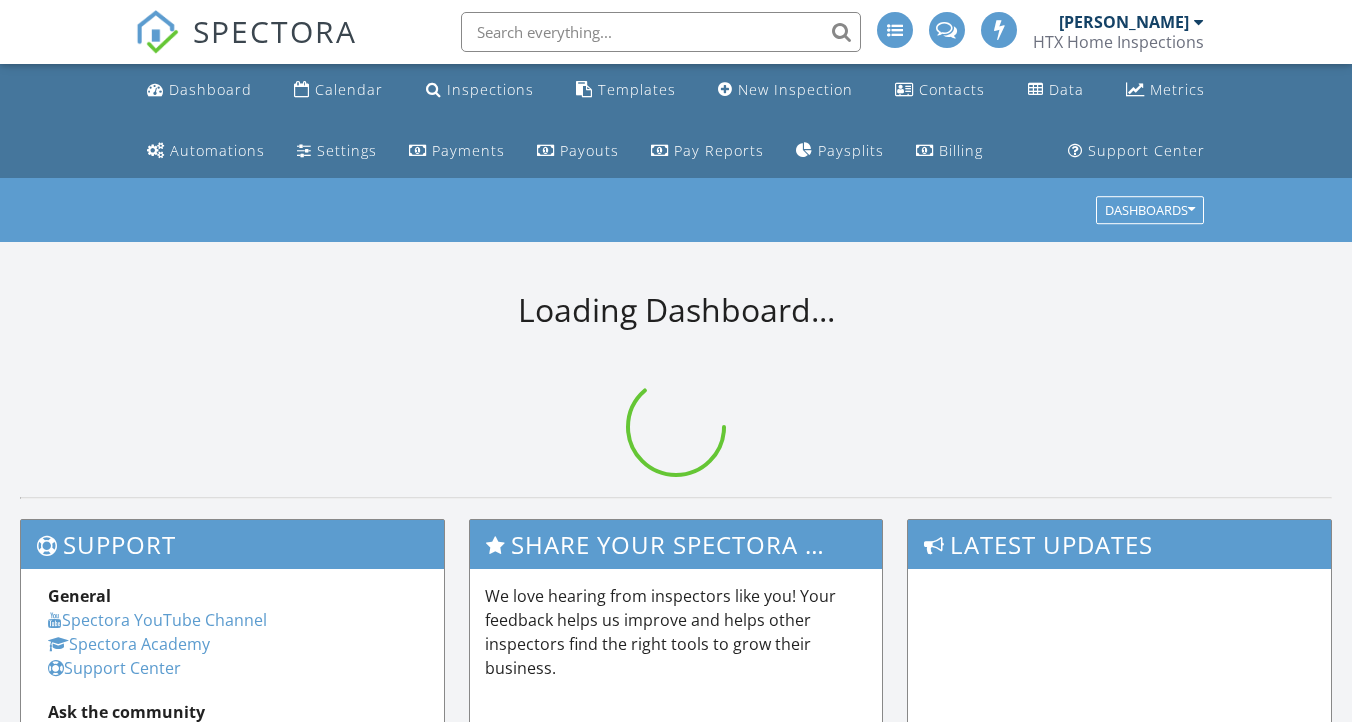 scroll, scrollTop: 0, scrollLeft: 0, axis: both 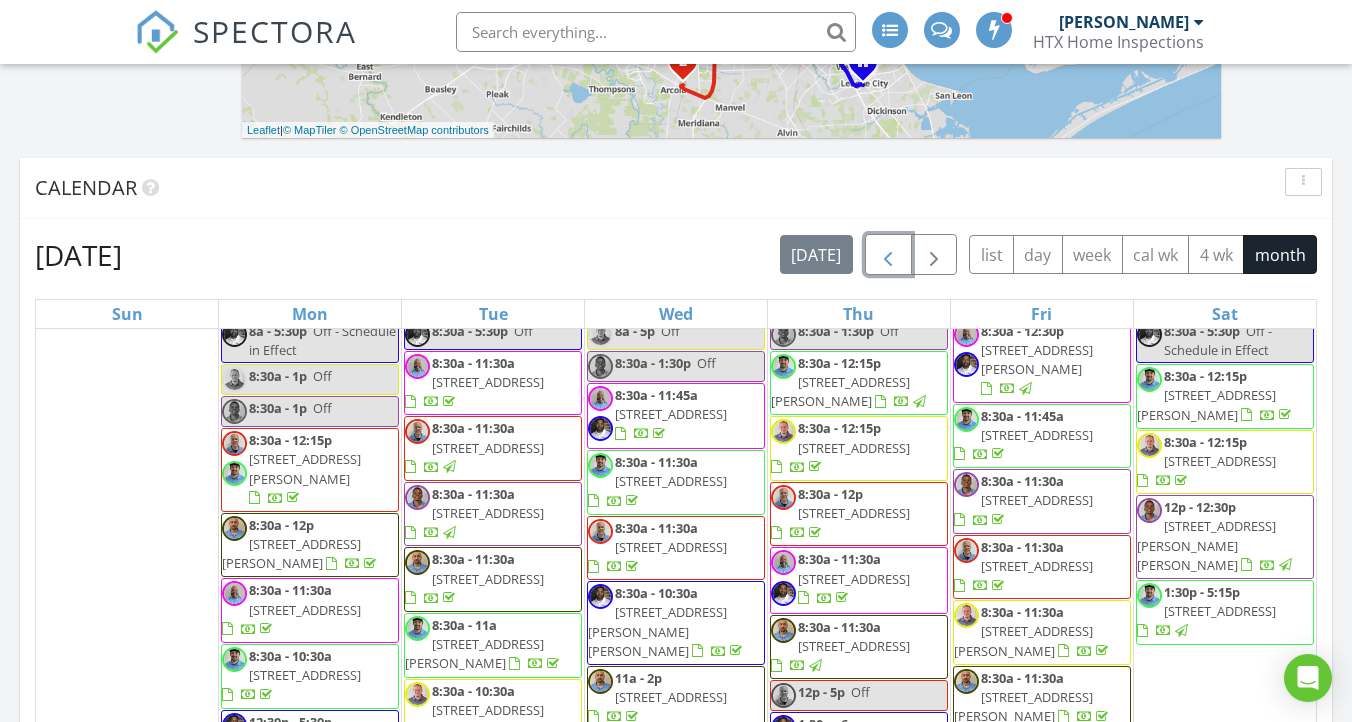 click at bounding box center (888, 255) 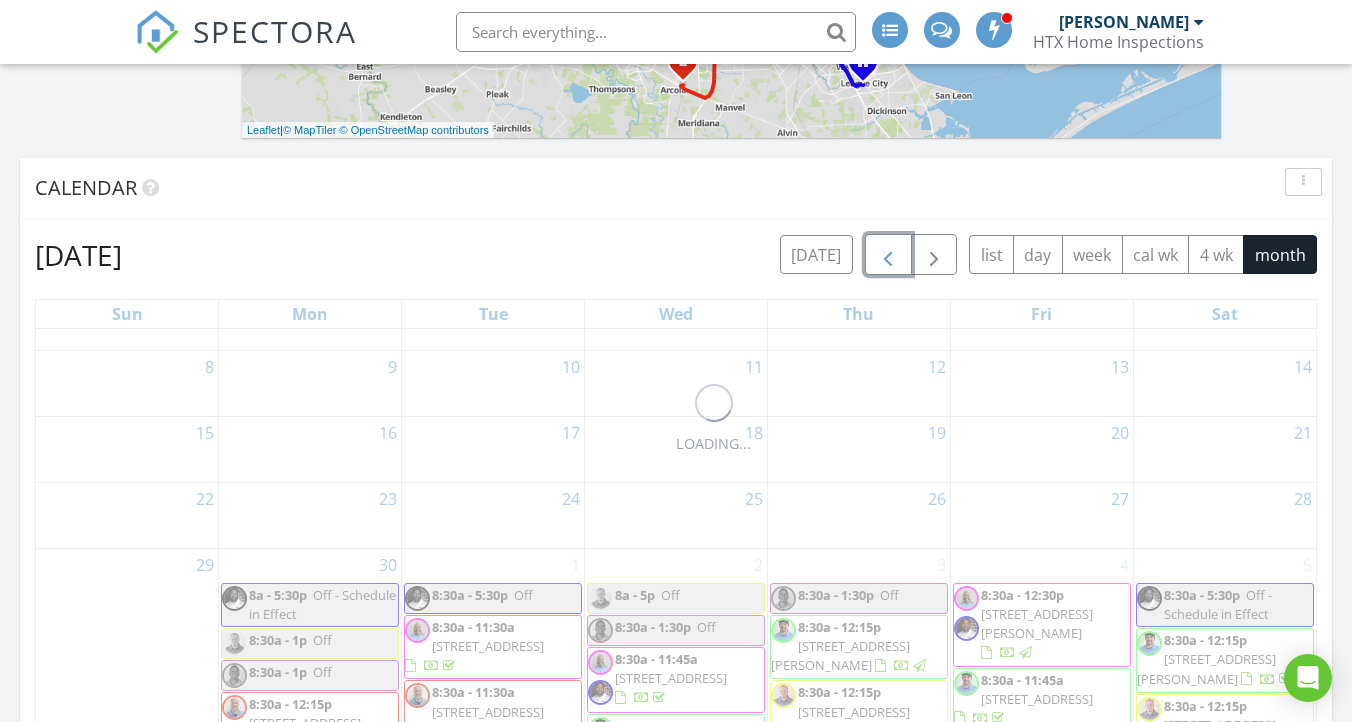 click at bounding box center (888, 255) 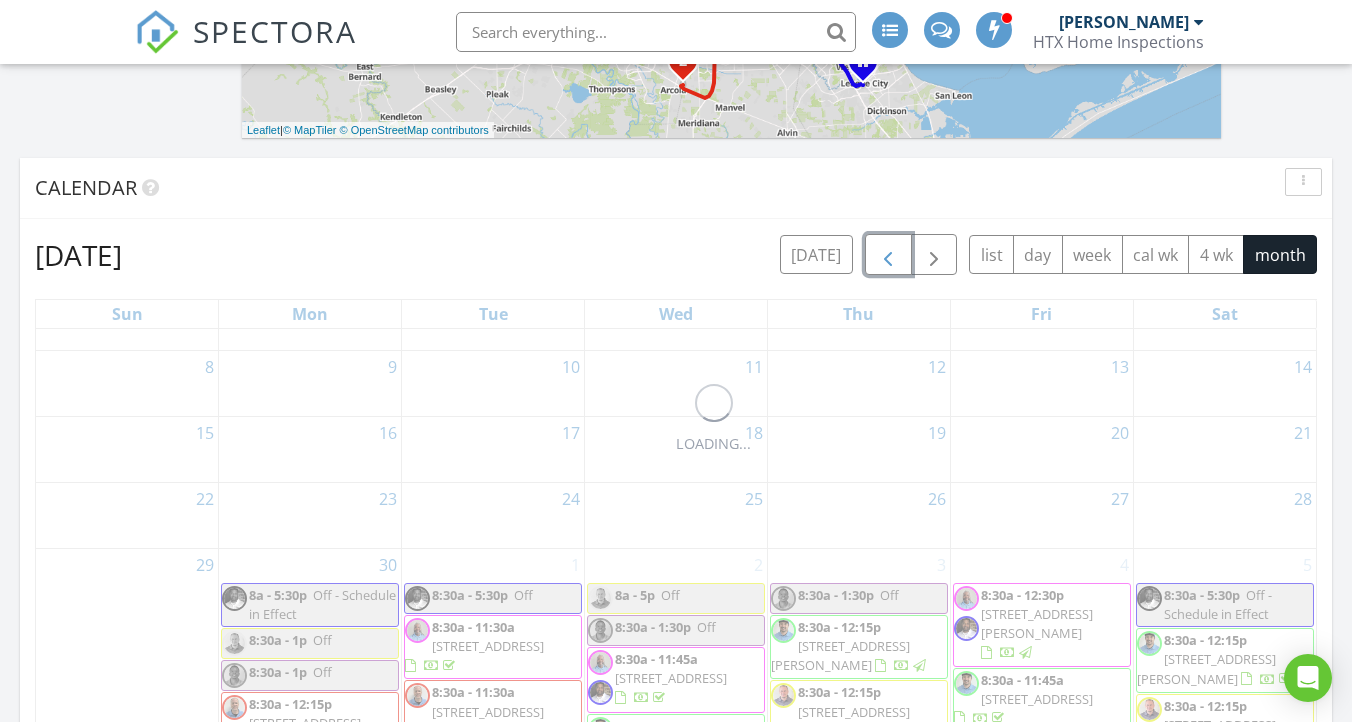 scroll, scrollTop: 0, scrollLeft: 0, axis: both 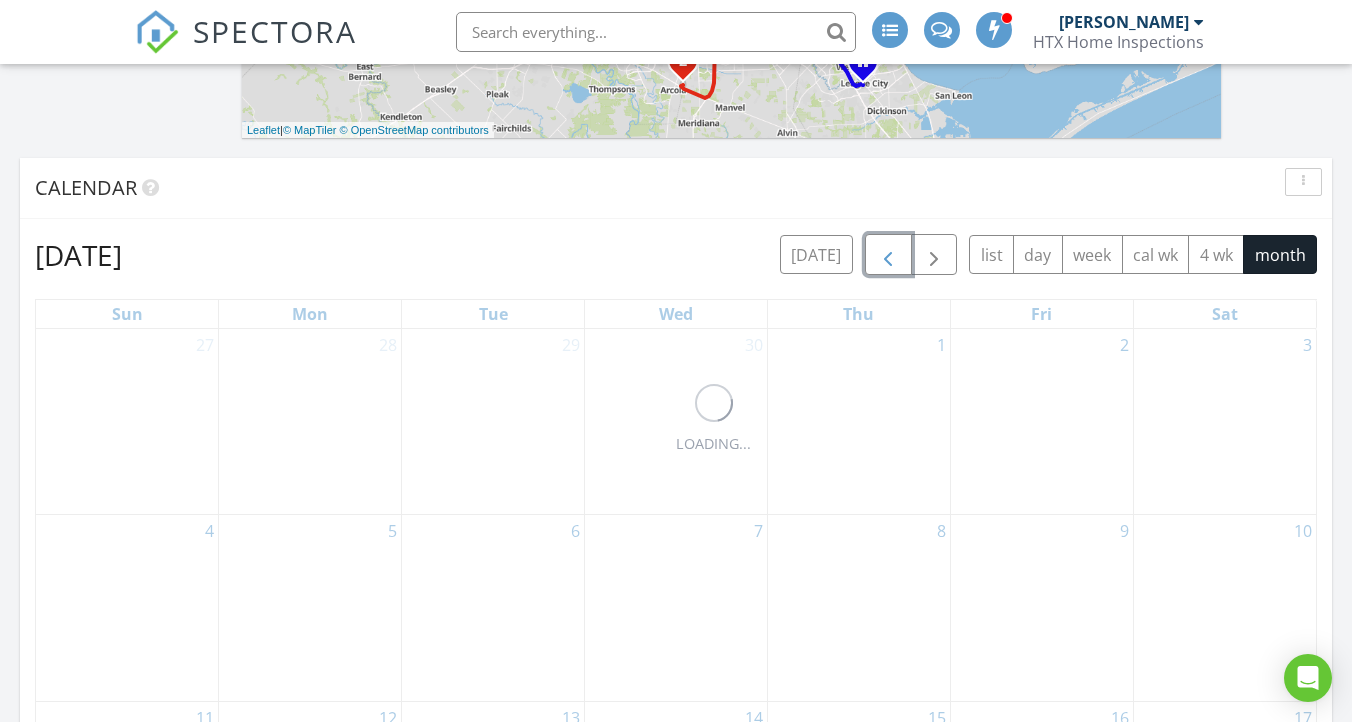click at bounding box center [888, 255] 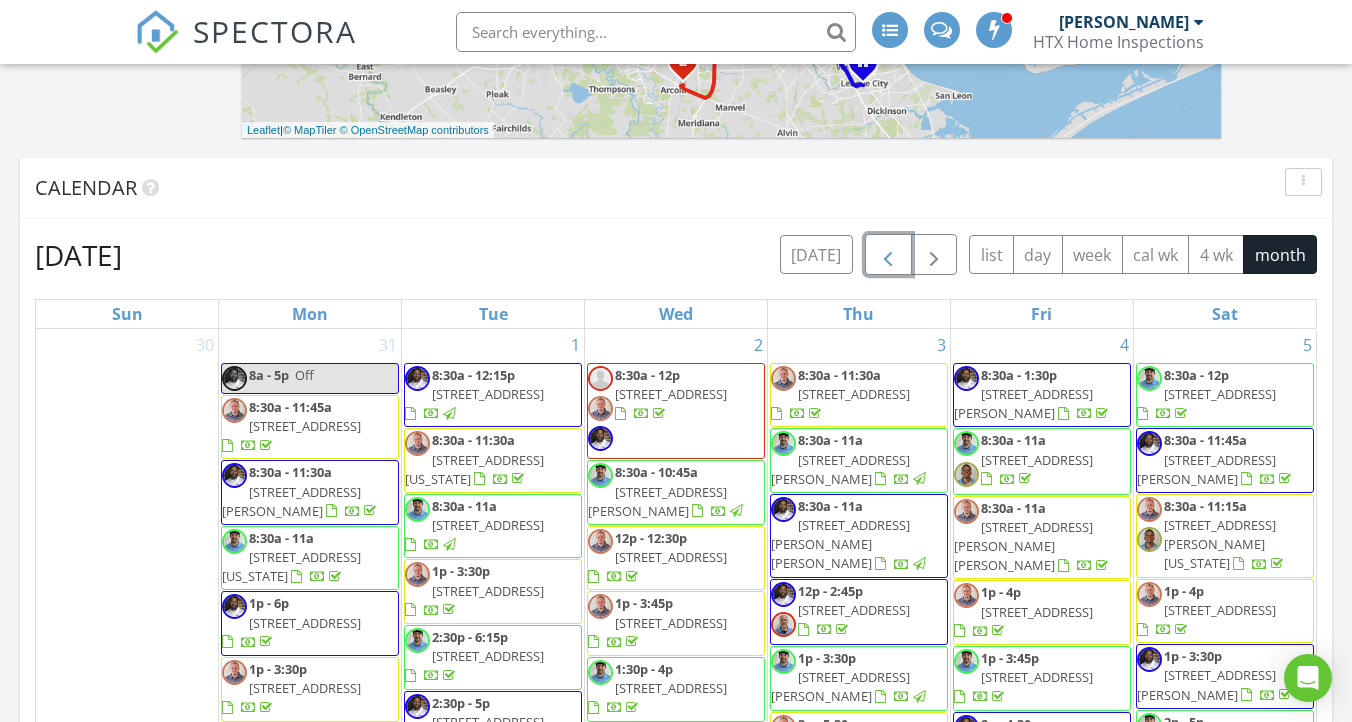 click at bounding box center [888, 255] 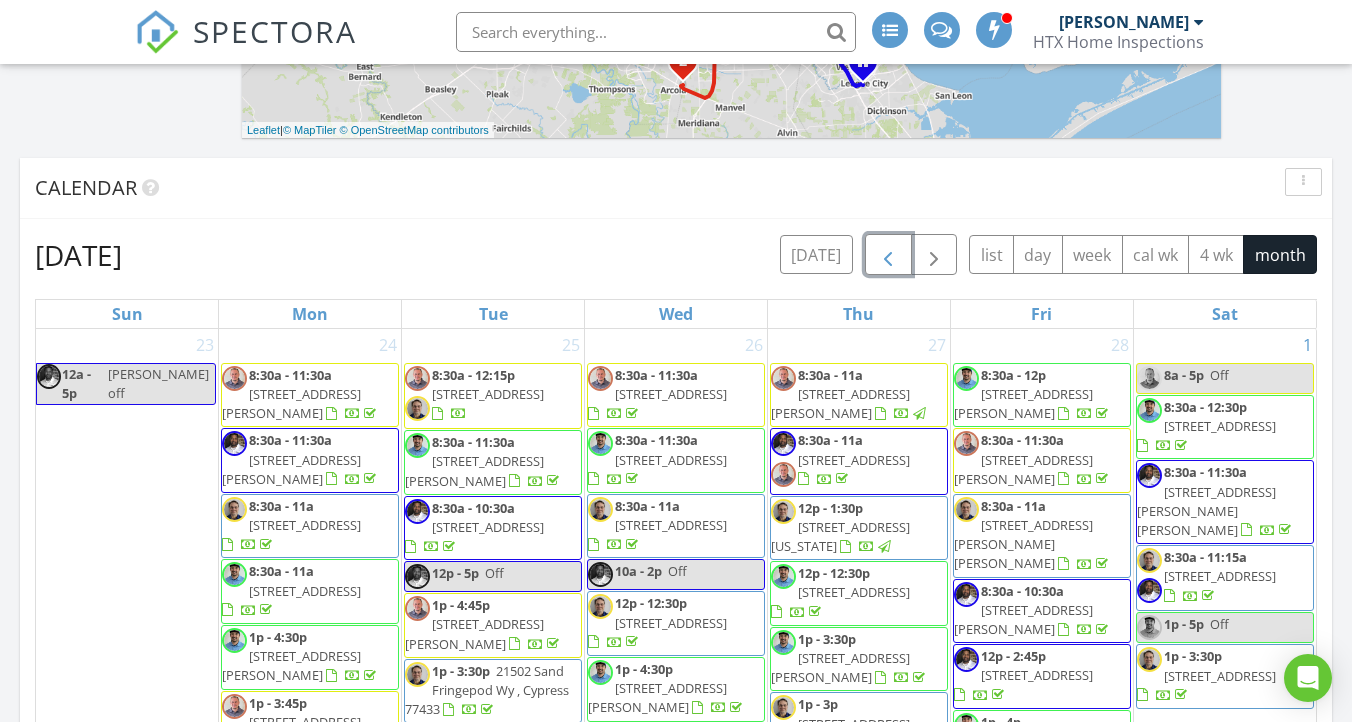click at bounding box center (888, 255) 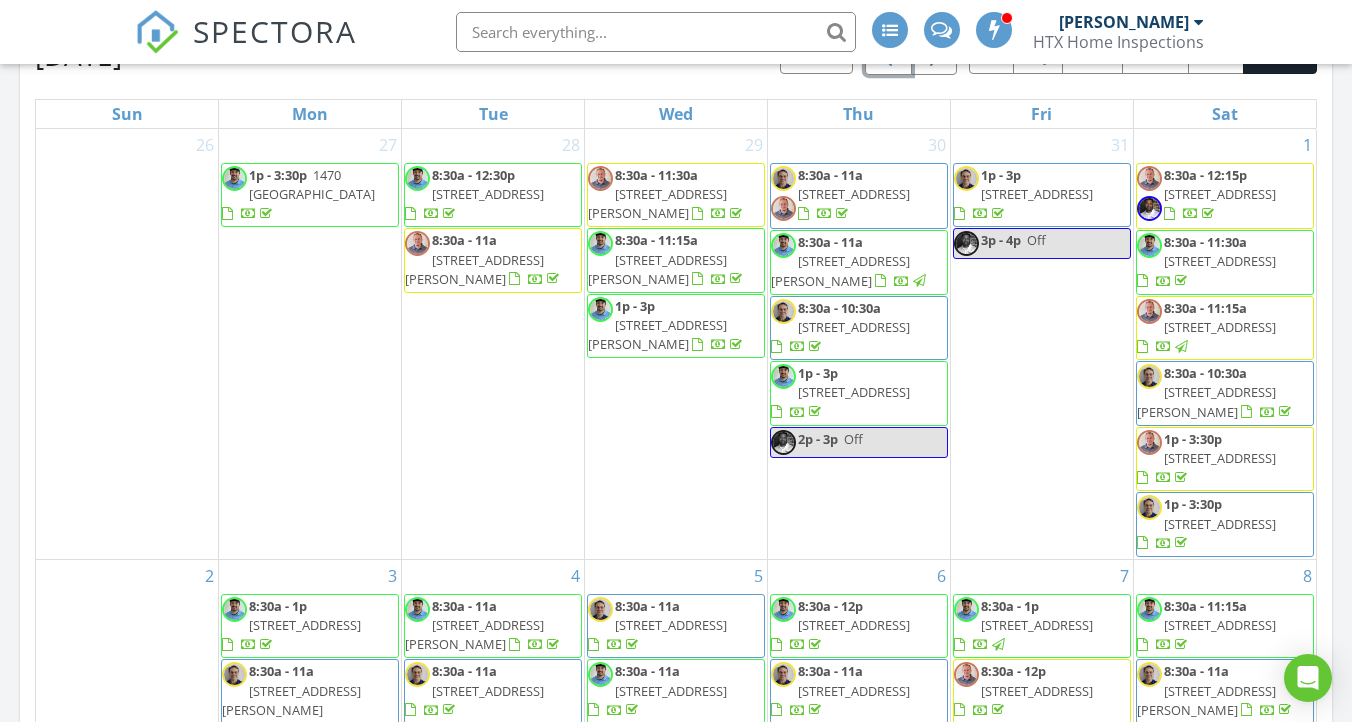 scroll, scrollTop: 1638, scrollLeft: 0, axis: vertical 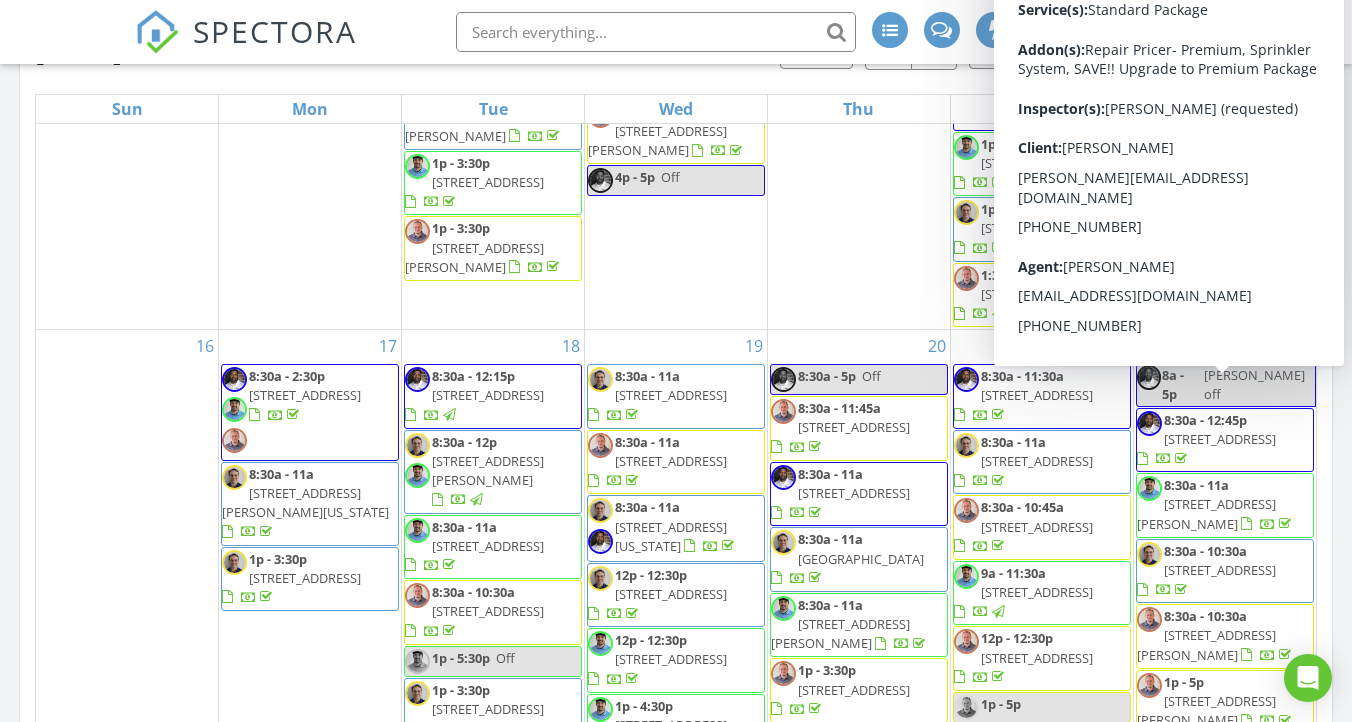 click on "Today
All Inspectors
8:00 am
Vacation
Donald Sellstrom
8:30 am
295 Ice Shr Trl, Mont Belvieu, TX 77535
Janson Reynolds
1 hours and 34 minutes drive time   67.4 miles       8:30 am
1111 Cypress Lane, Dayton, TX 77535
Jermaine Rockamore
38 minutes drive time   22.7 miles       8:30 am
8618 Lee Otis St A-B, Houston, TX 77051
Andrew Hardy
19 minutes drive time   11.5 miles       8:30 am
15718 Mountain Laurel Ln , Crosby, TX 77532
Corey Laurent
1 hours and 18 minutes drive time   59.4 miles           8:30 am
Off
Douglas Hayes" at bounding box center (676, 318) 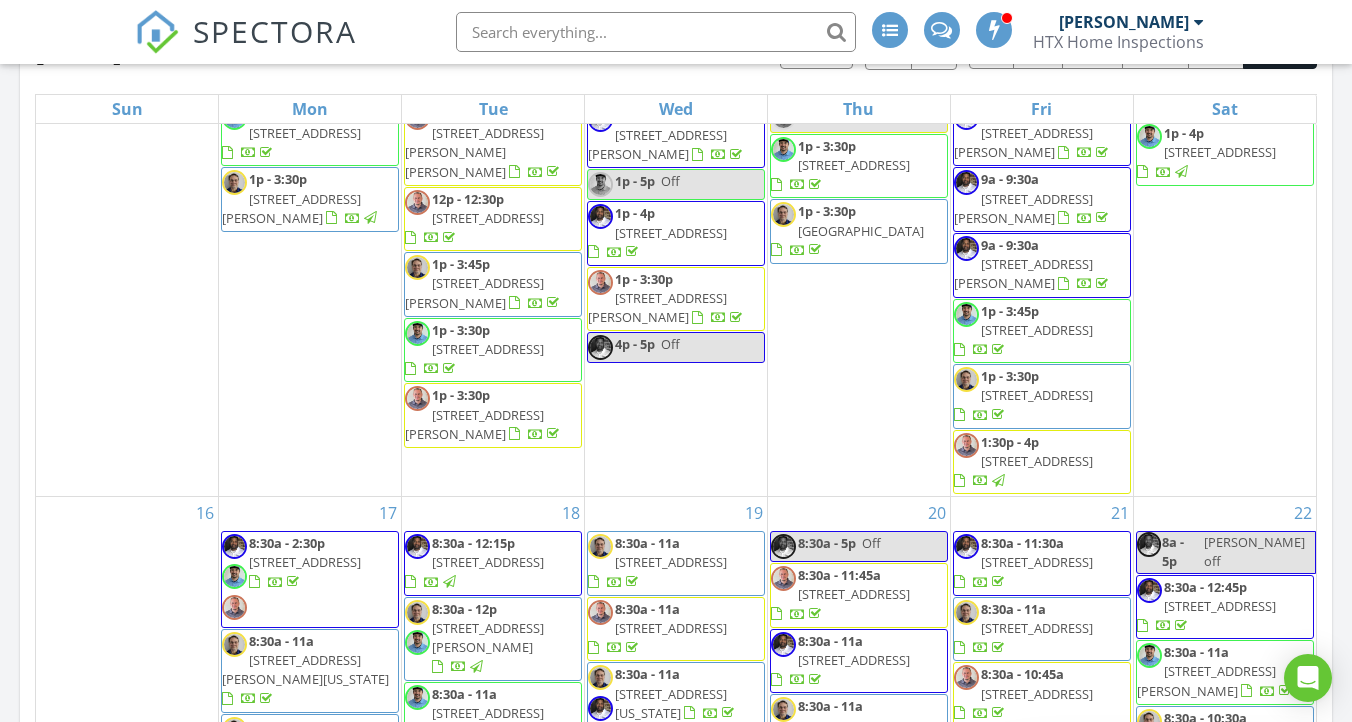scroll, scrollTop: 0, scrollLeft: 0, axis: both 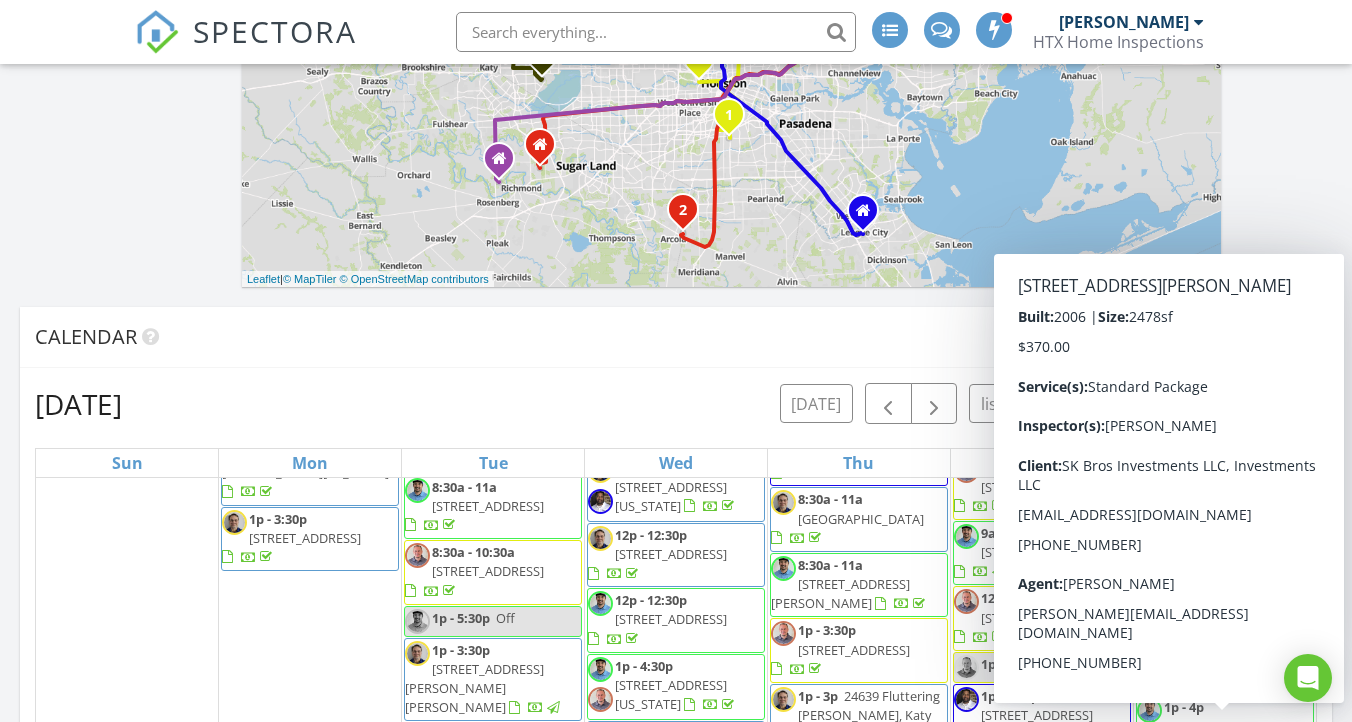 click on "Calendar" at bounding box center [661, 337] 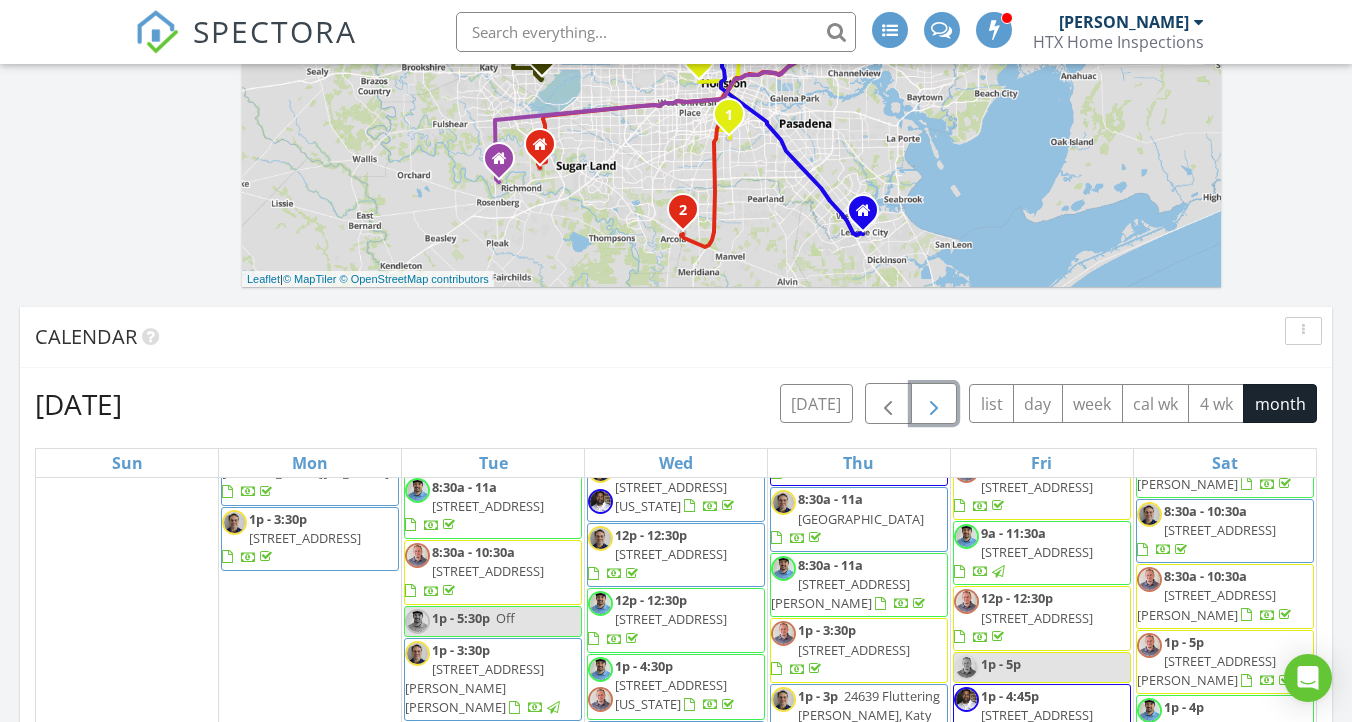 click at bounding box center [934, 404] 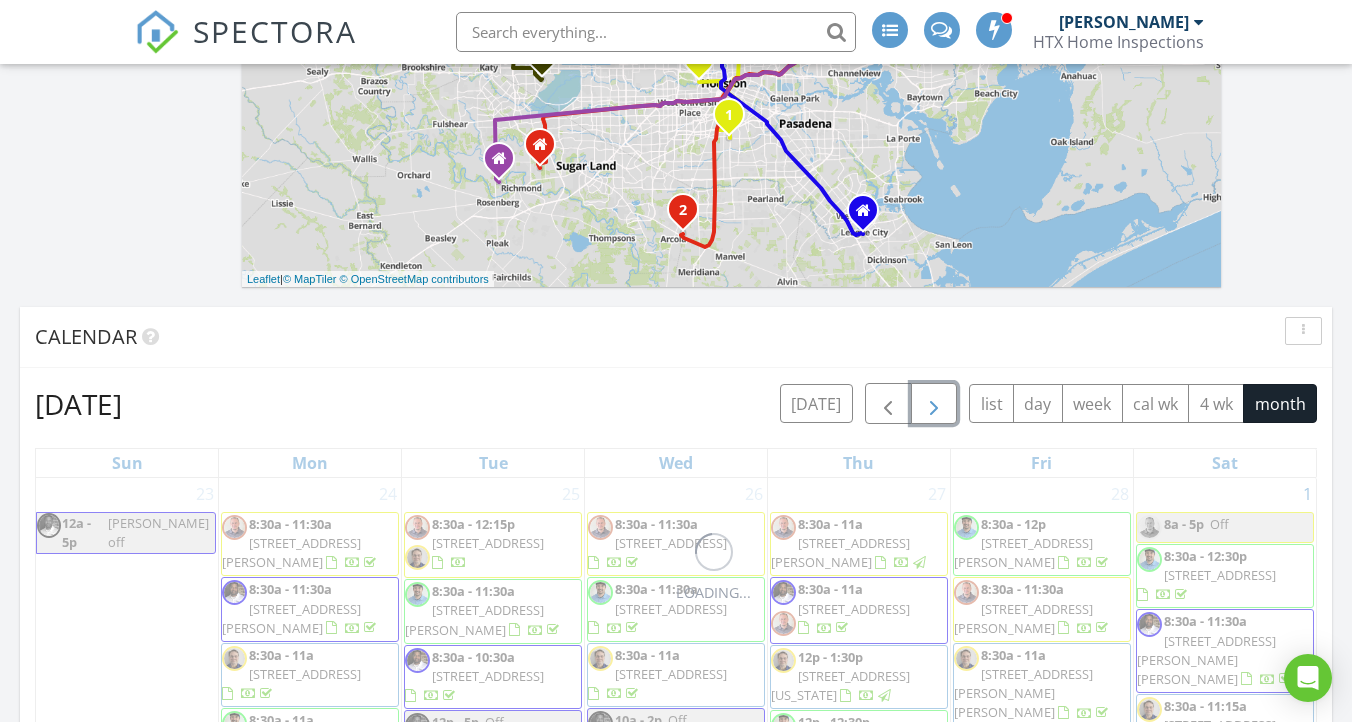 click at bounding box center (934, 404) 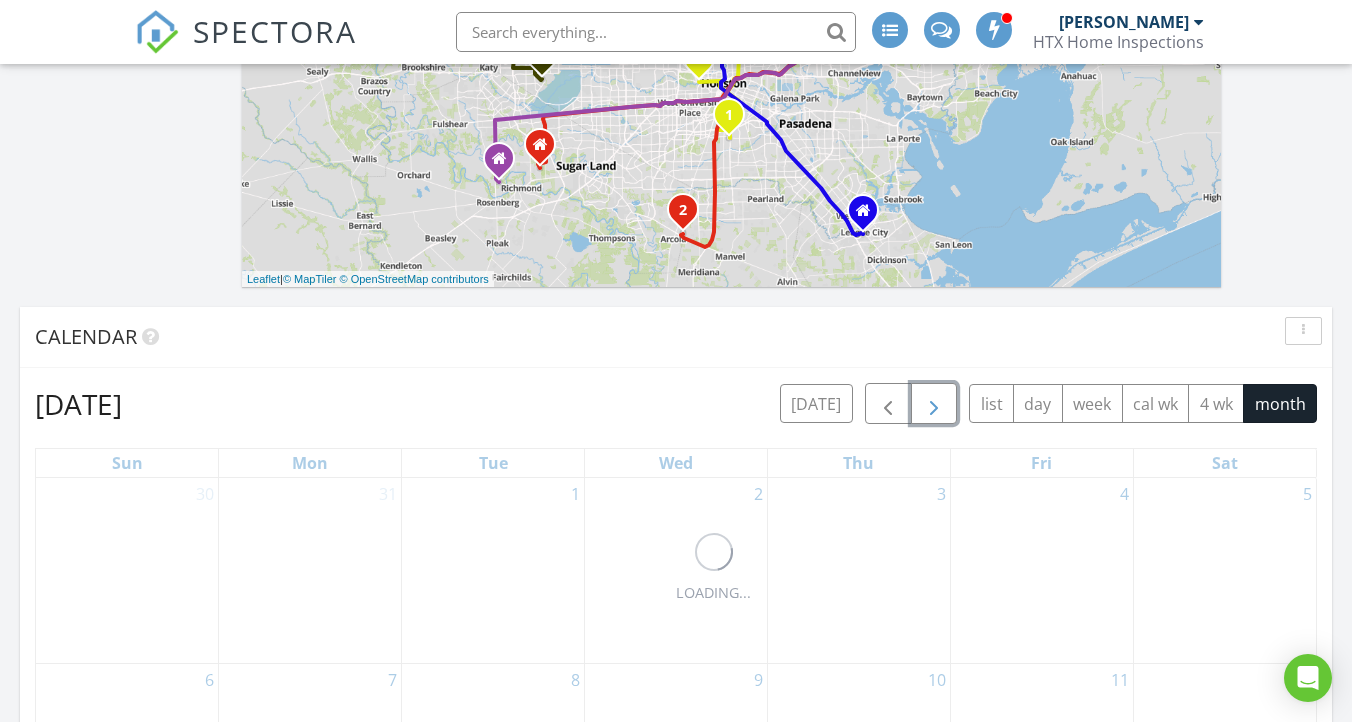 click at bounding box center [934, 404] 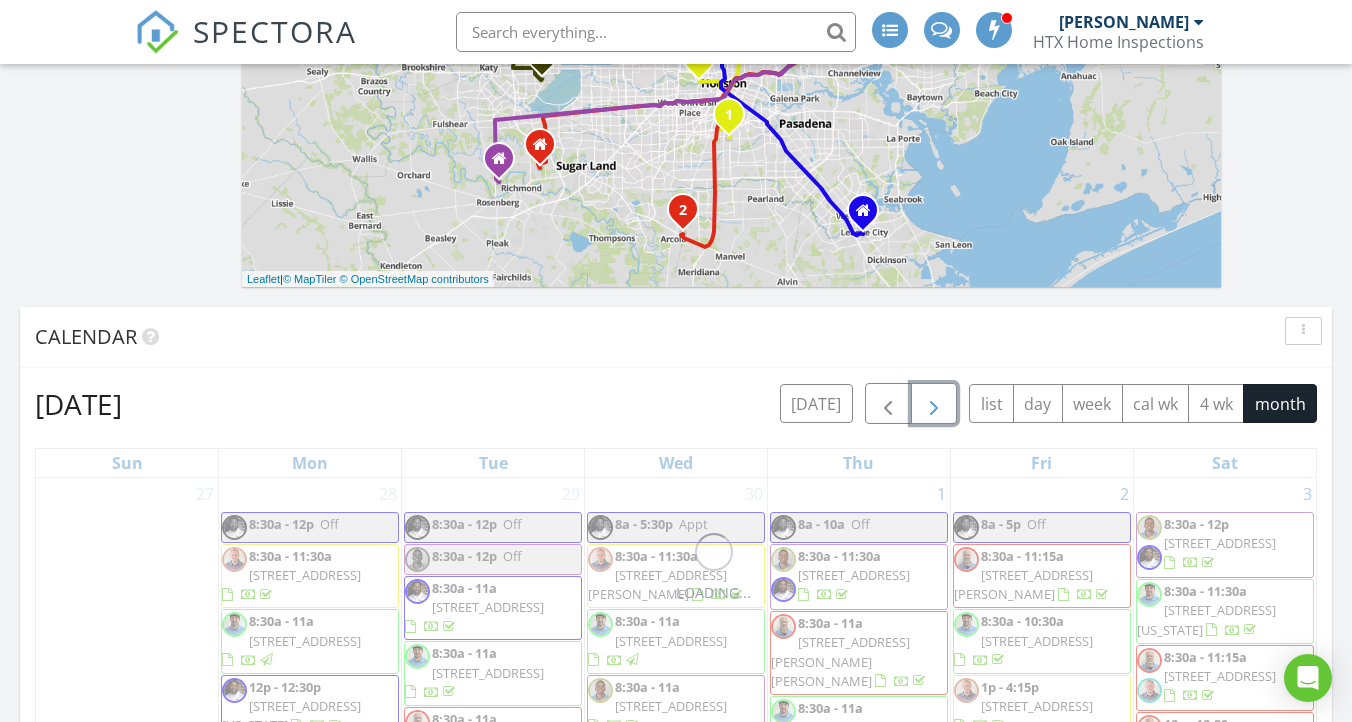 click at bounding box center [934, 404] 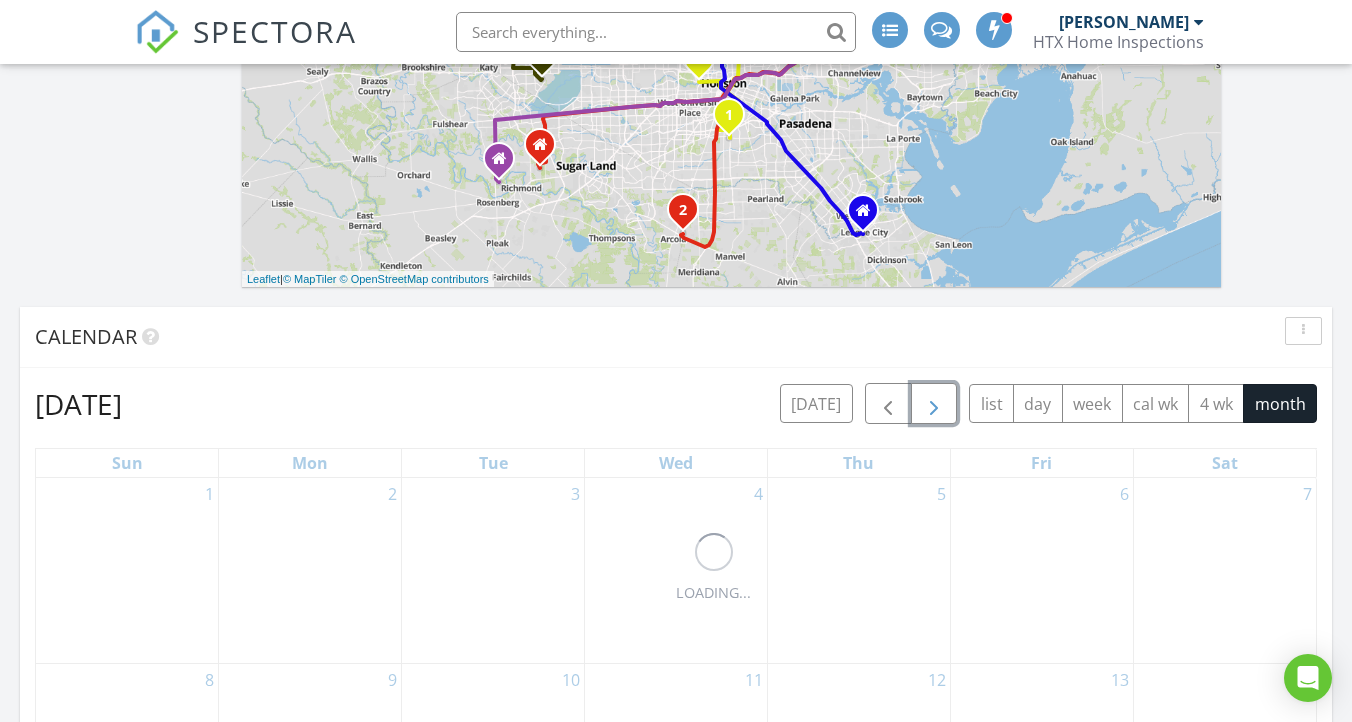 click at bounding box center [934, 404] 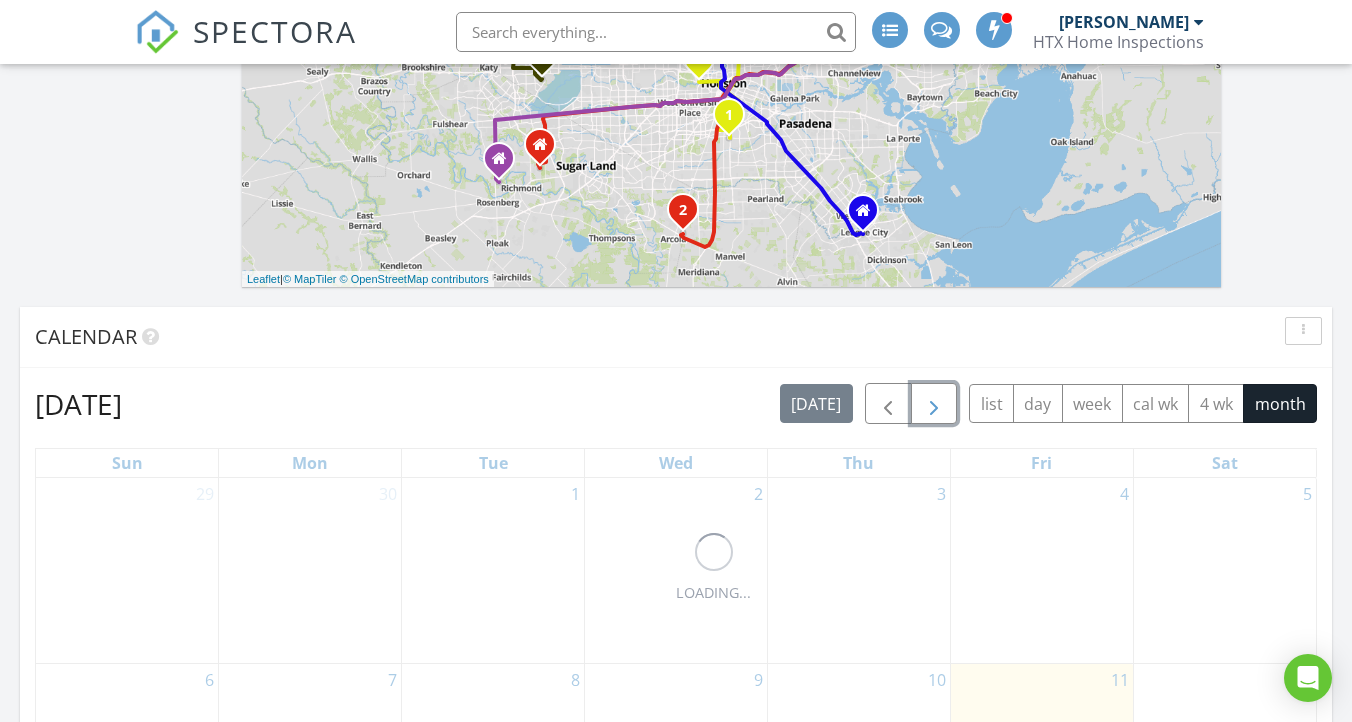 click at bounding box center [934, 404] 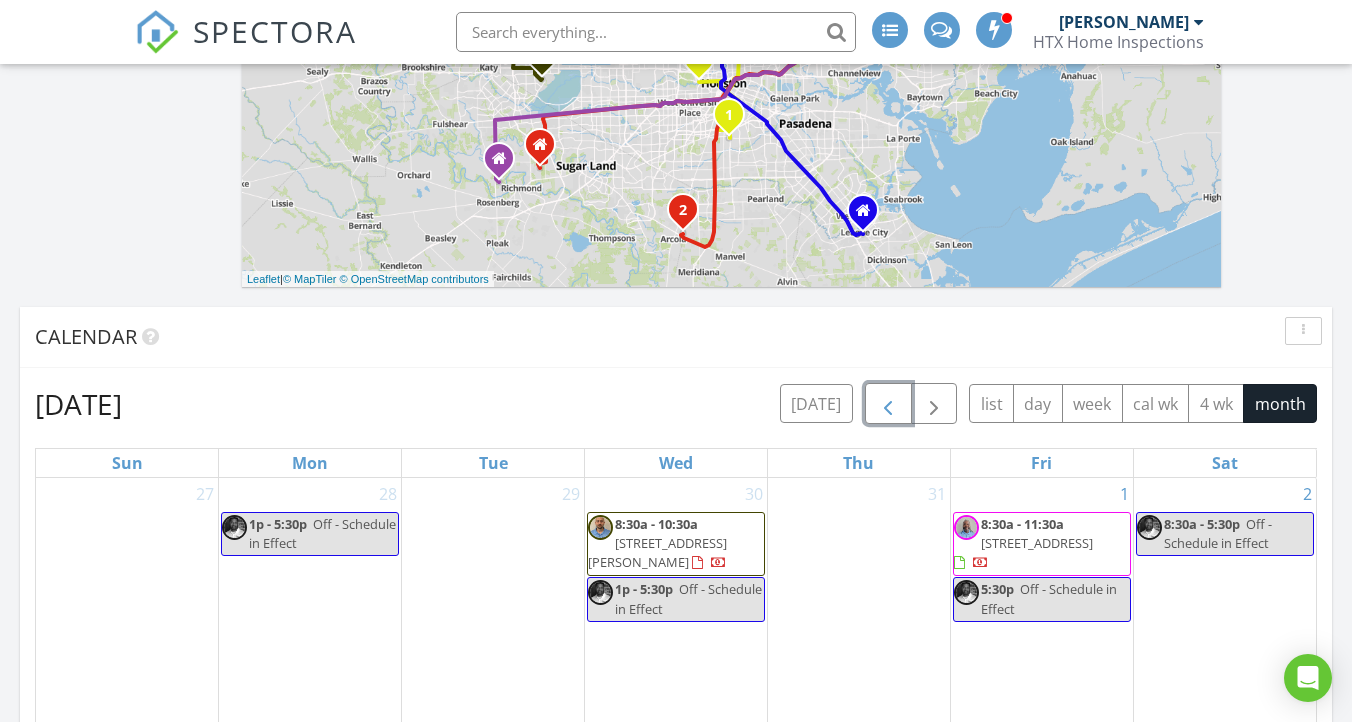 click at bounding box center (888, 404) 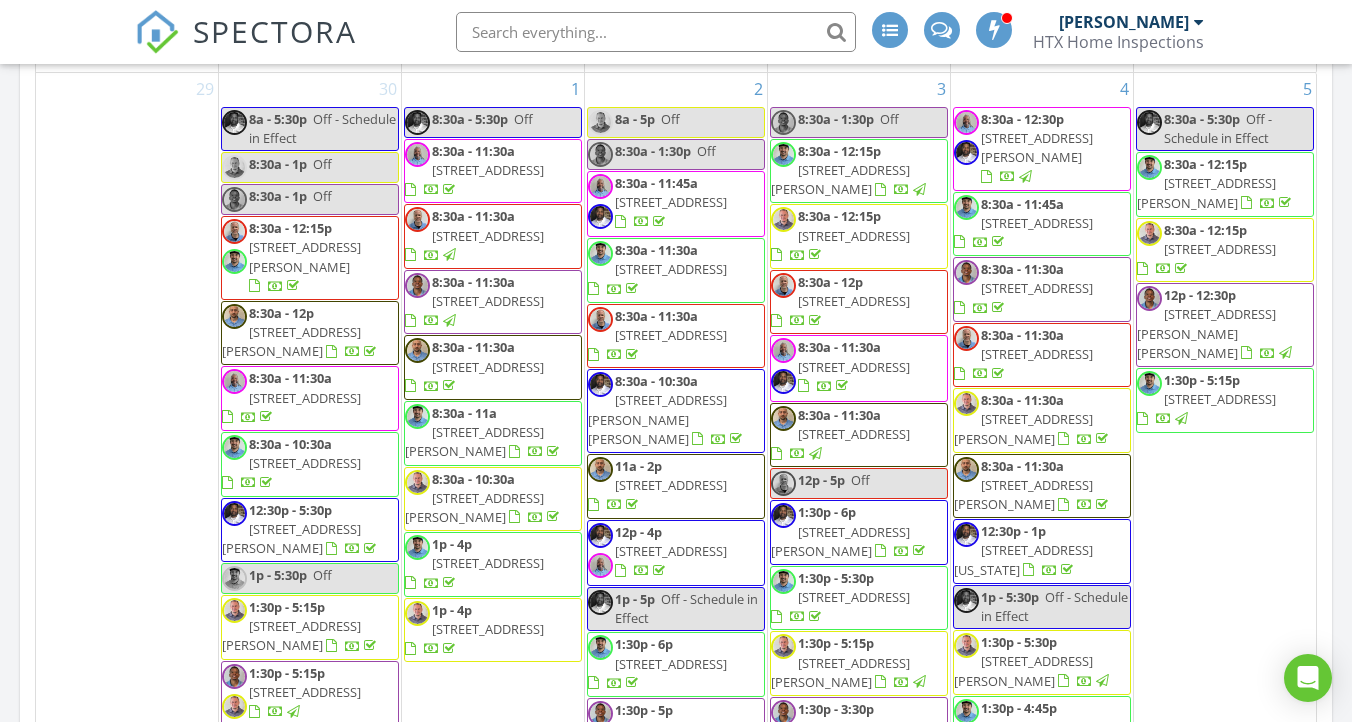 scroll, scrollTop: 1678, scrollLeft: 0, axis: vertical 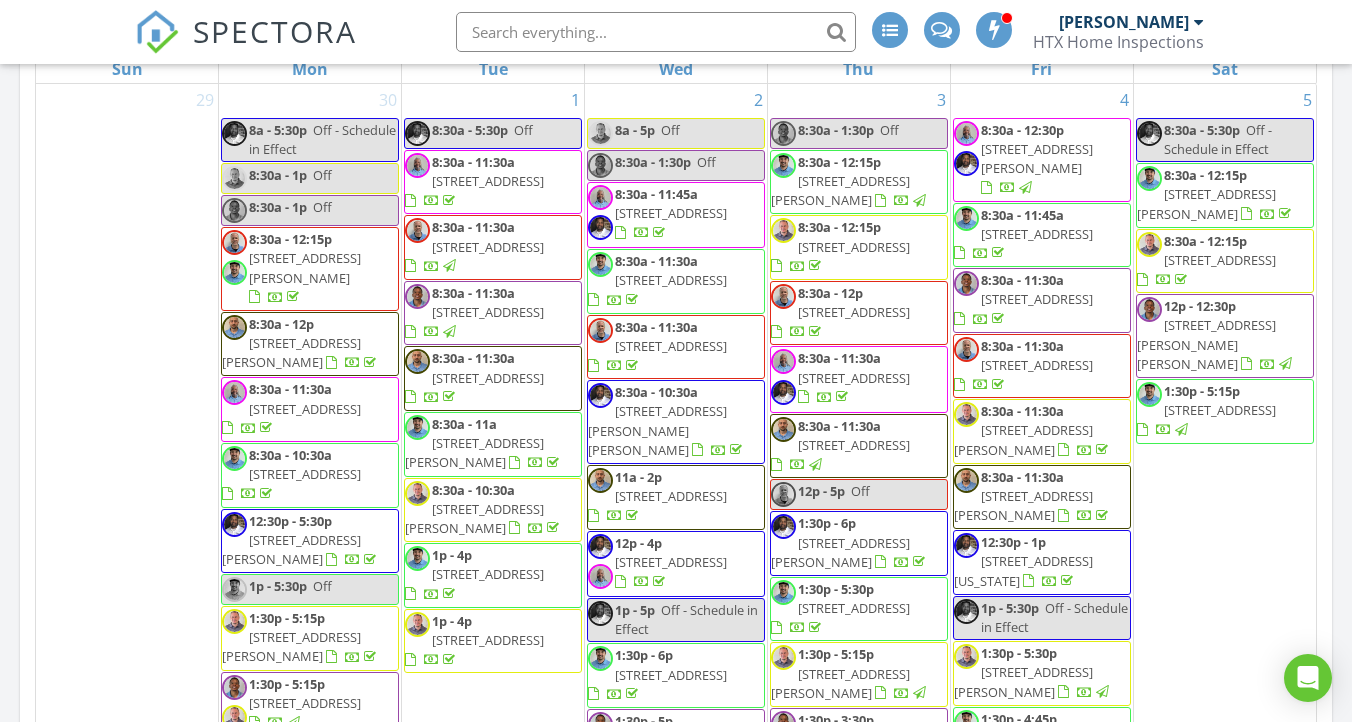 click on "Today
All Inspectors
8:00 am
Vacation
Donald Sellstrom
8:30 am
295 Ice Shr Trl, Mont Belvieu, TX 77535
Janson Reynolds
1 hours and 34 minutes drive time   67.4 miles       8:30 am
1111 Cypress Lane, Dayton, TX 77535
Jermaine Rockamore
38 minutes drive time   22.7 miles       8:30 am
8618 Lee Otis St A-B, Houston, TX 77051
Andrew Hardy
19 minutes drive time   11.5 miles       8:30 am
15718 Mountain Laurel Ln , Crosby, TX 77532
Corey Laurent
1 hours and 18 minutes drive time   59.4 miles           8:30 am
Off
Douglas Hayes" at bounding box center (676, 278) 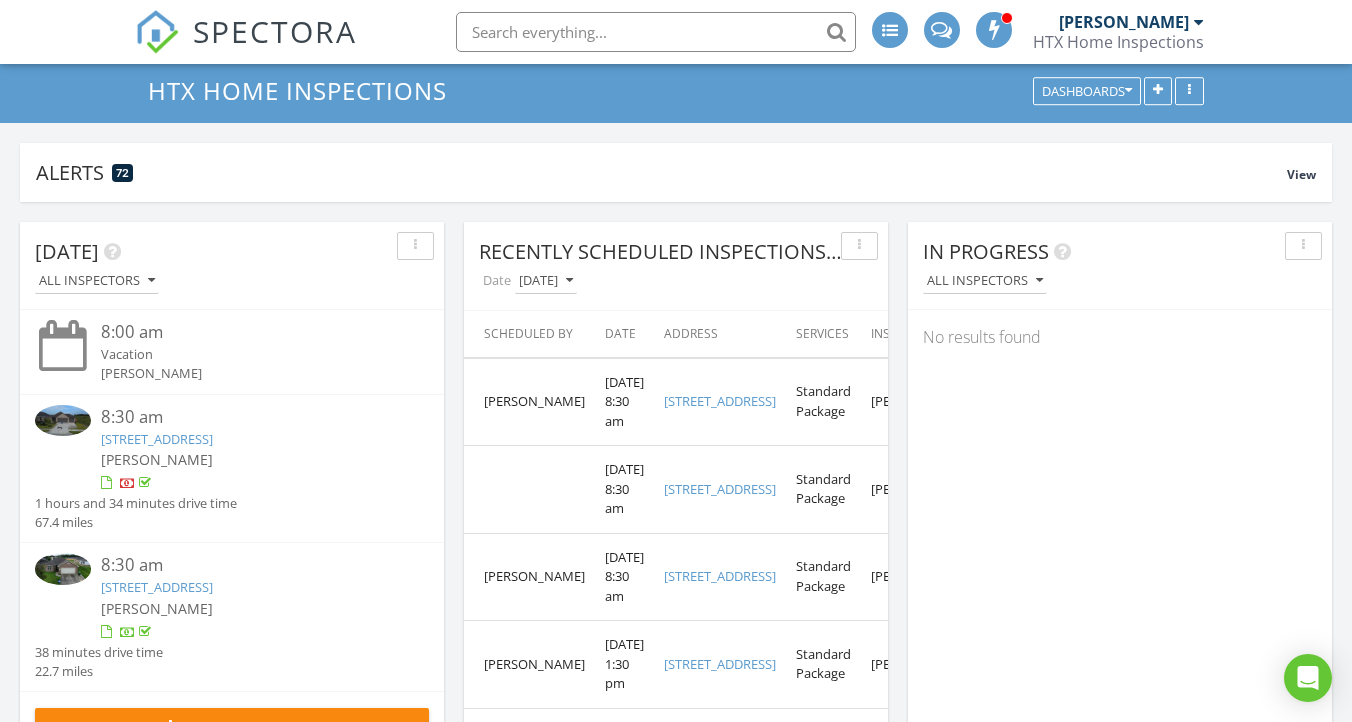 scroll, scrollTop: 0, scrollLeft: 0, axis: both 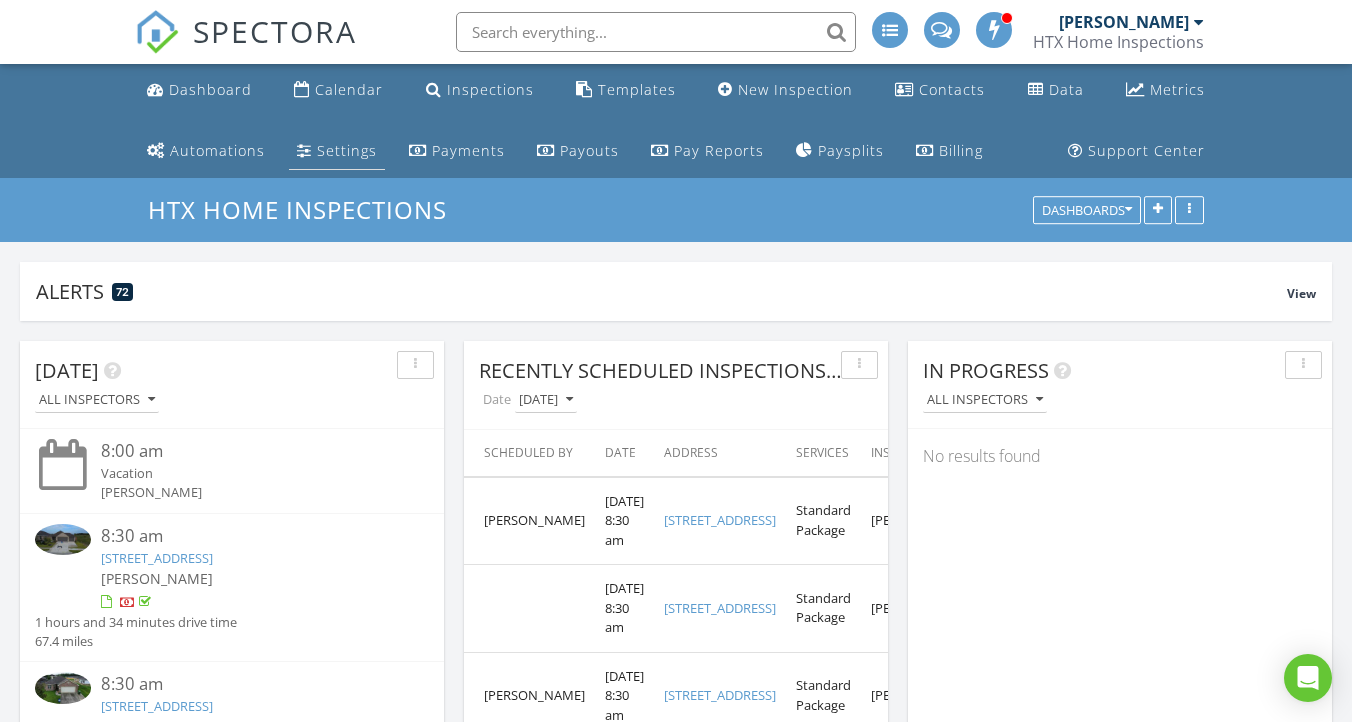 click on "Settings" at bounding box center (347, 150) 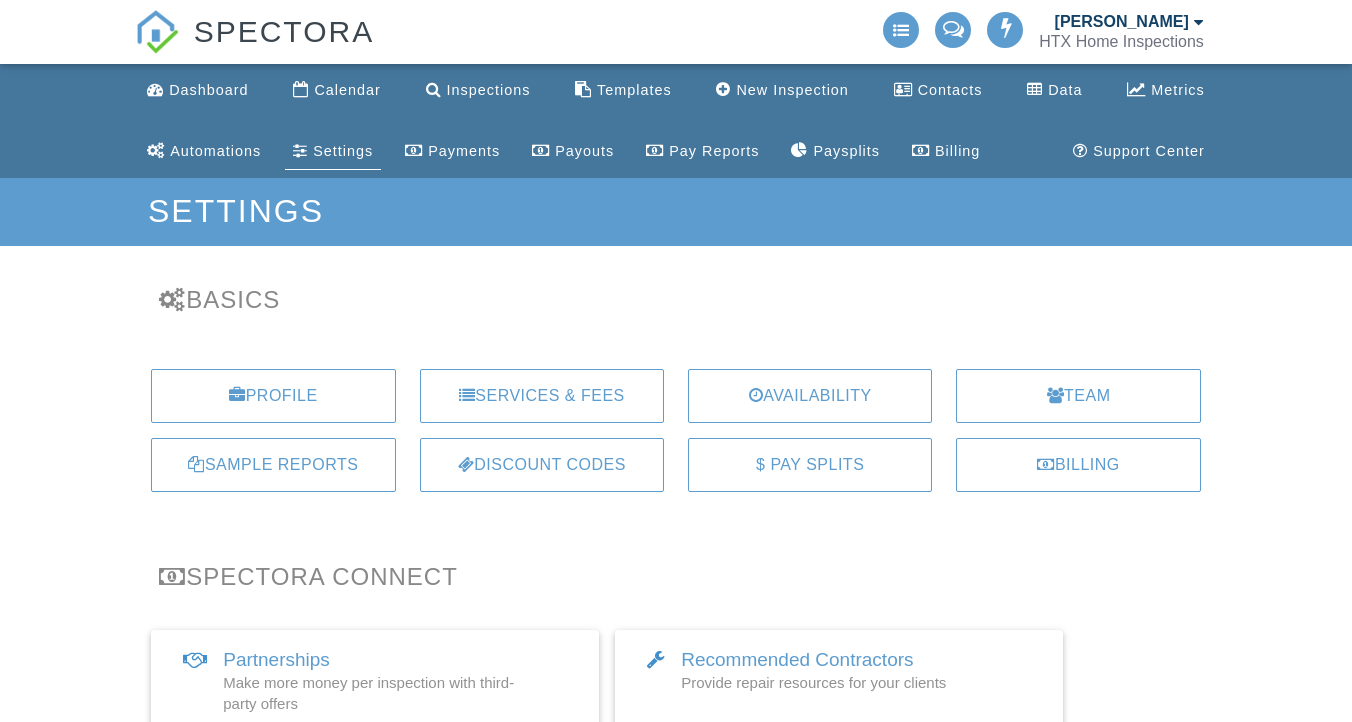 scroll, scrollTop: 0, scrollLeft: 0, axis: both 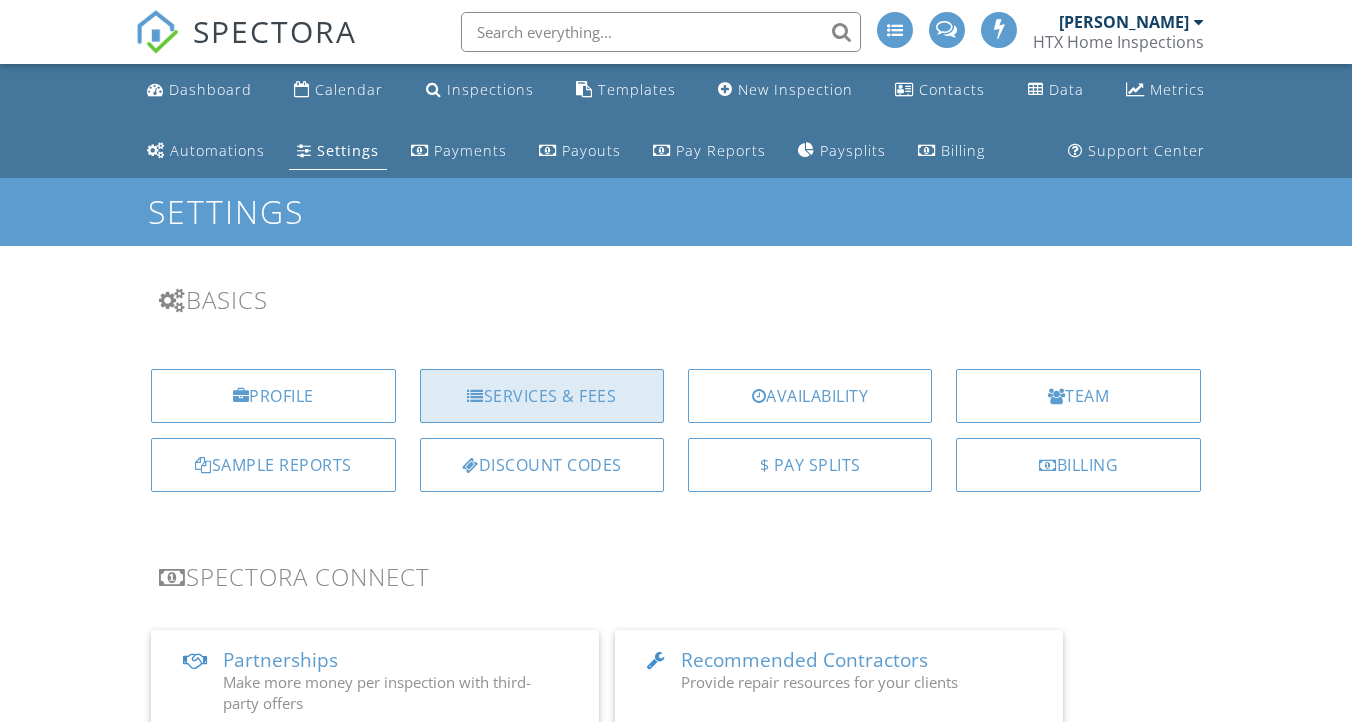 click on "Services & Fees" at bounding box center [542, 396] 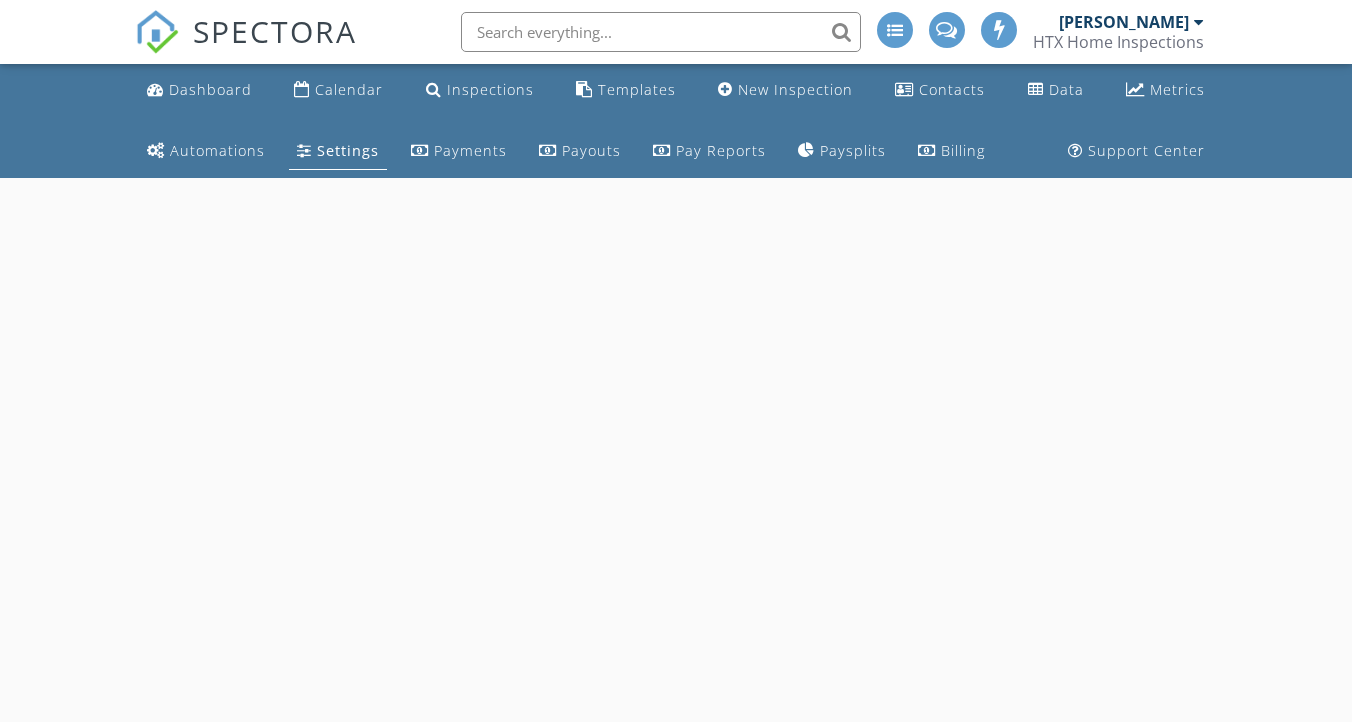 scroll, scrollTop: 0, scrollLeft: 0, axis: both 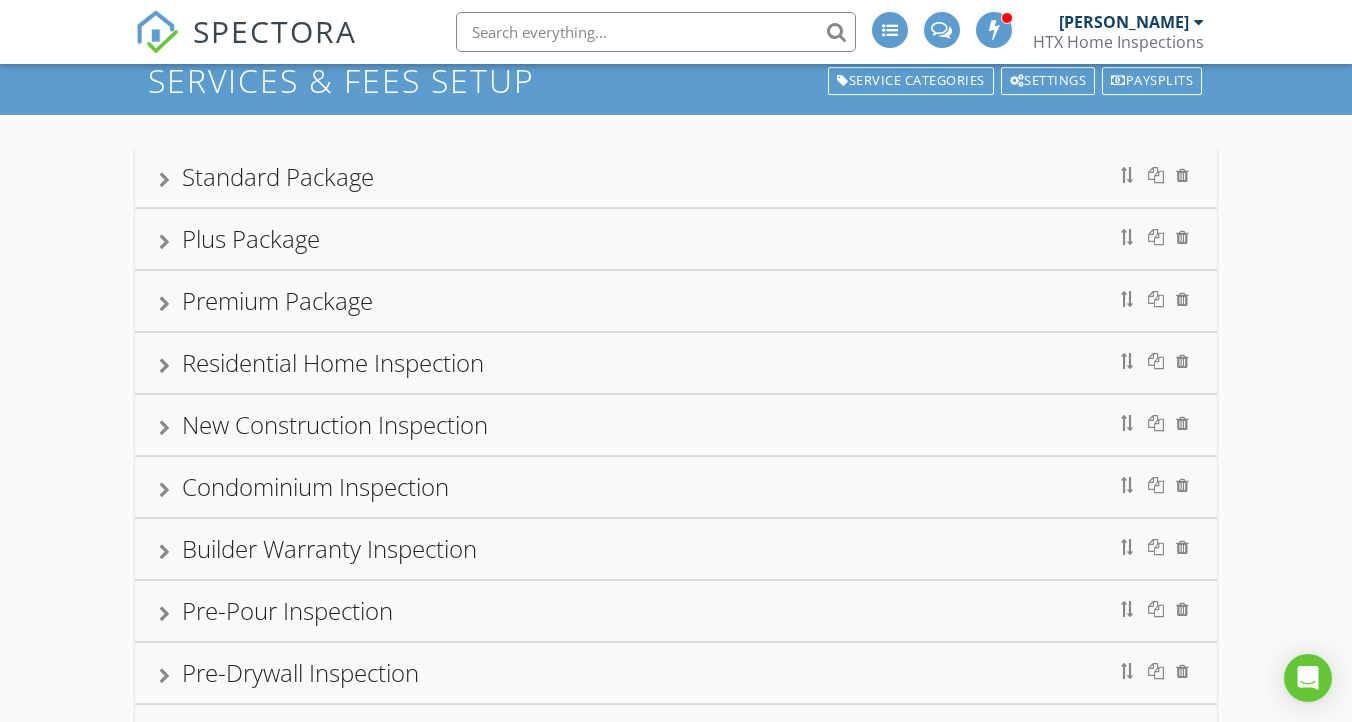 click at bounding box center (164, 180) 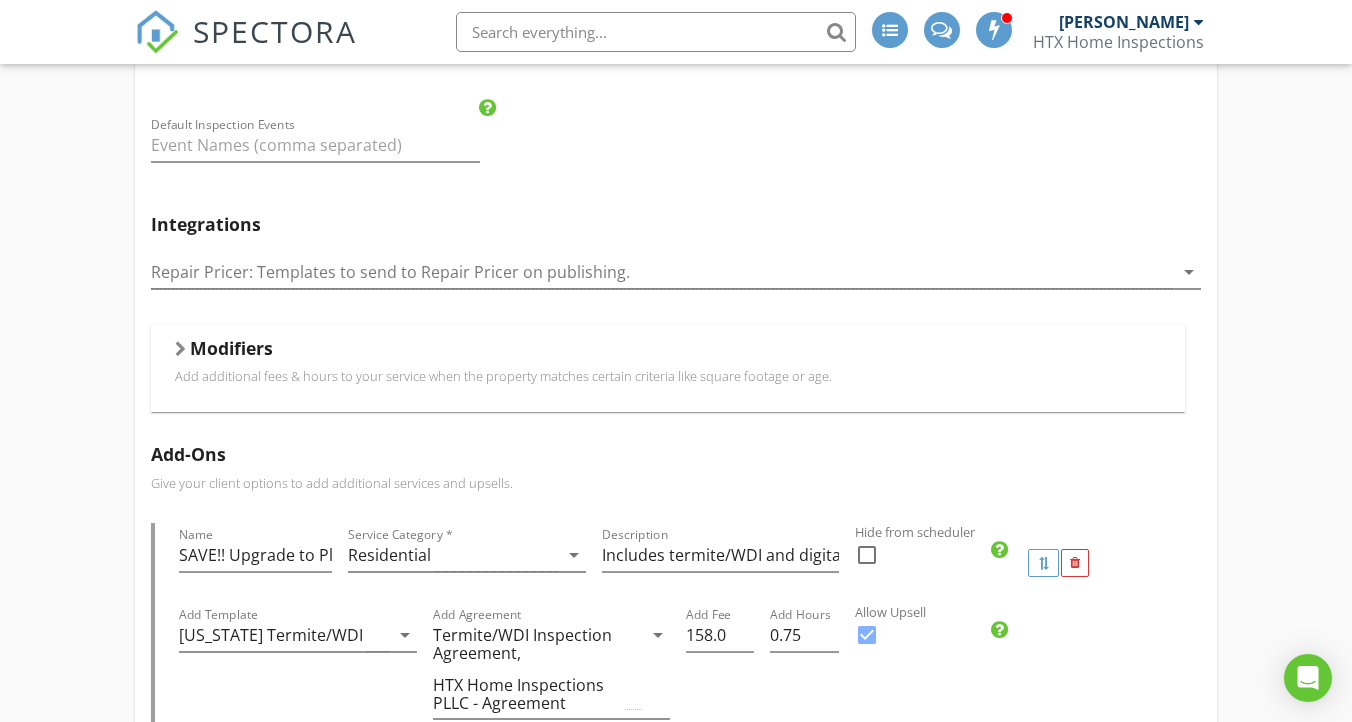 scroll, scrollTop: 465, scrollLeft: 0, axis: vertical 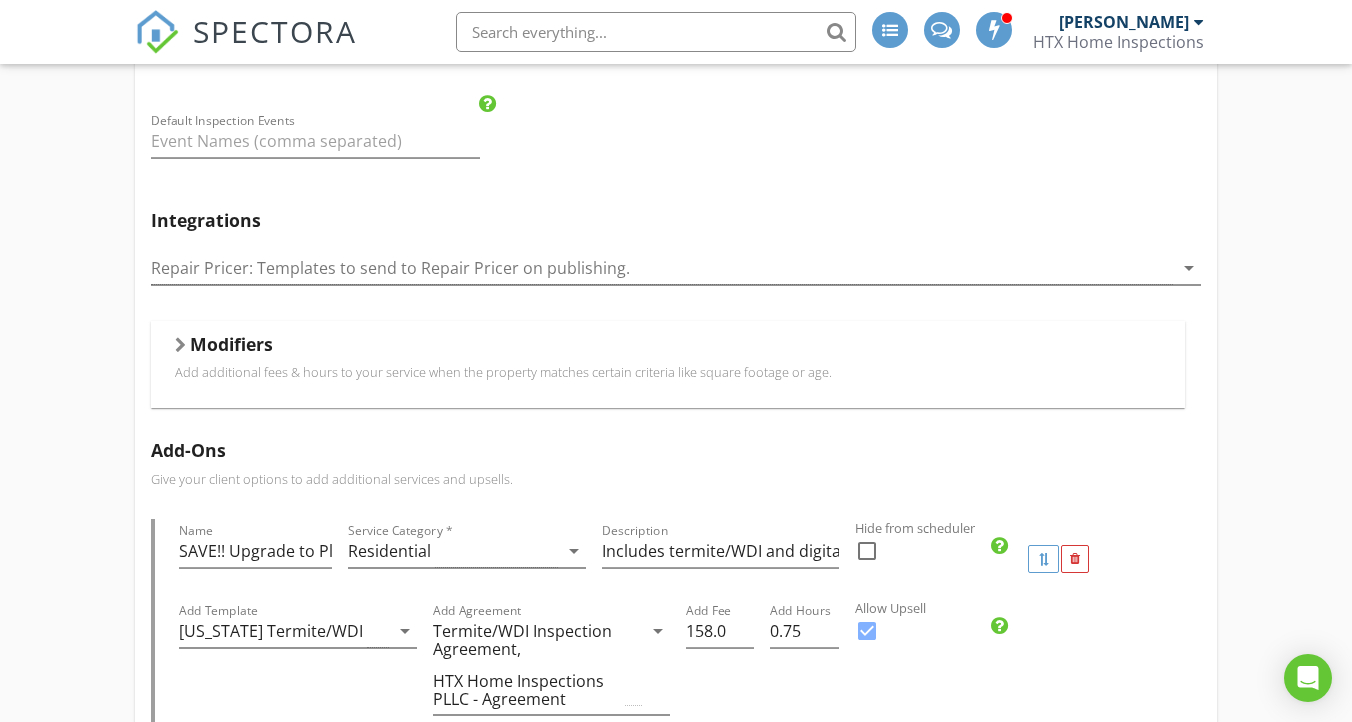 click at bounding box center [180, 345] 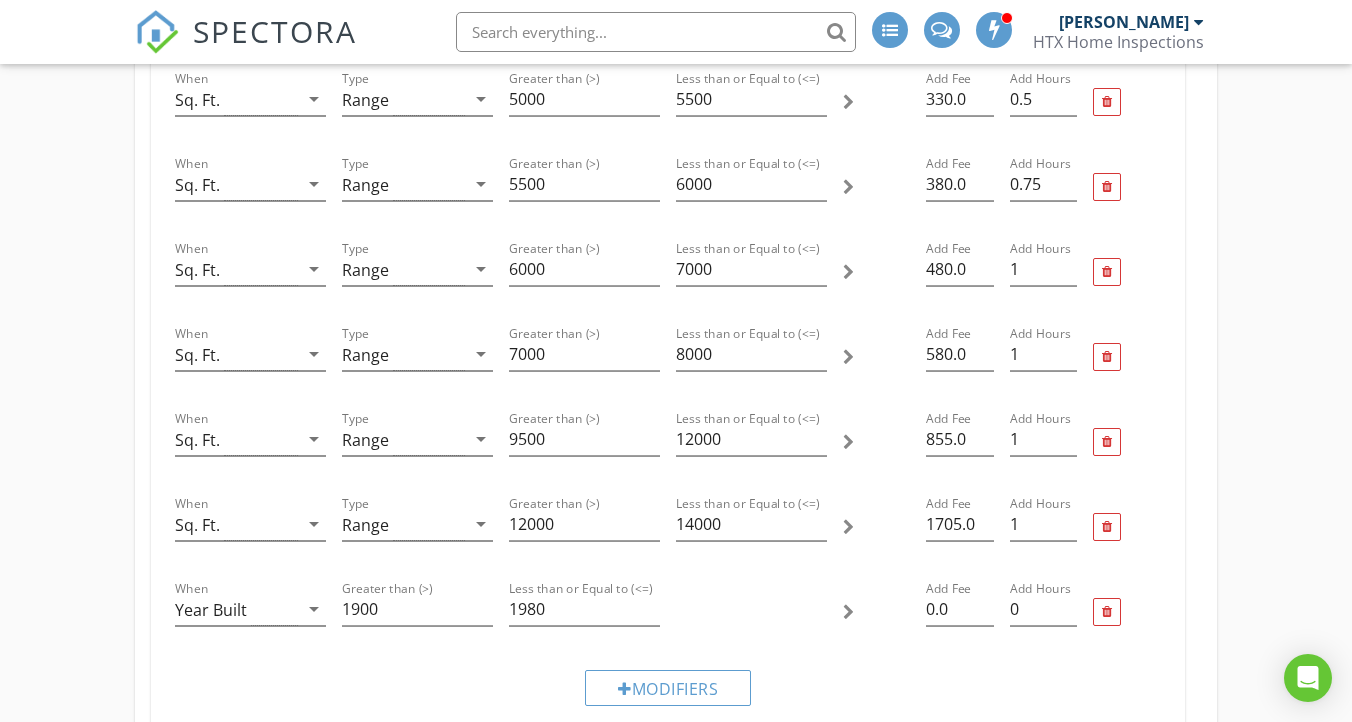 scroll, scrollTop: 1702, scrollLeft: 0, axis: vertical 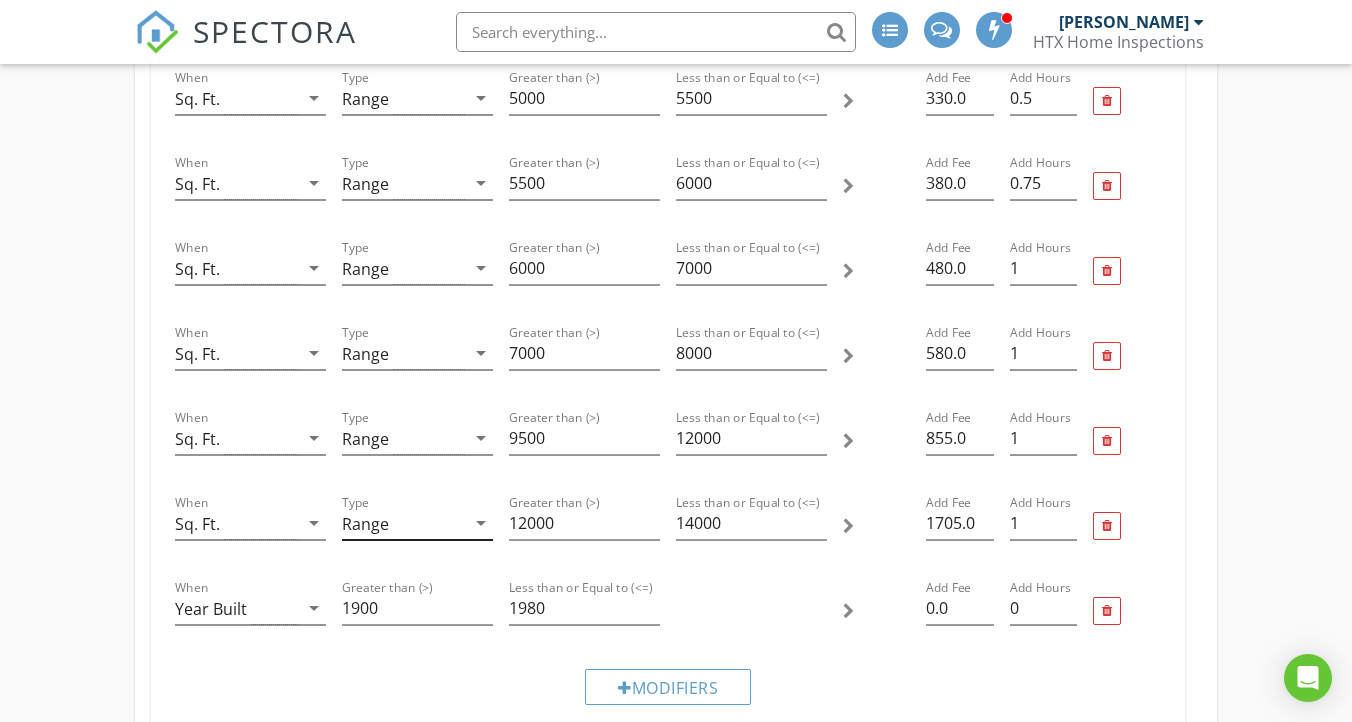 click on "arrow_drop_down" at bounding box center (481, 523) 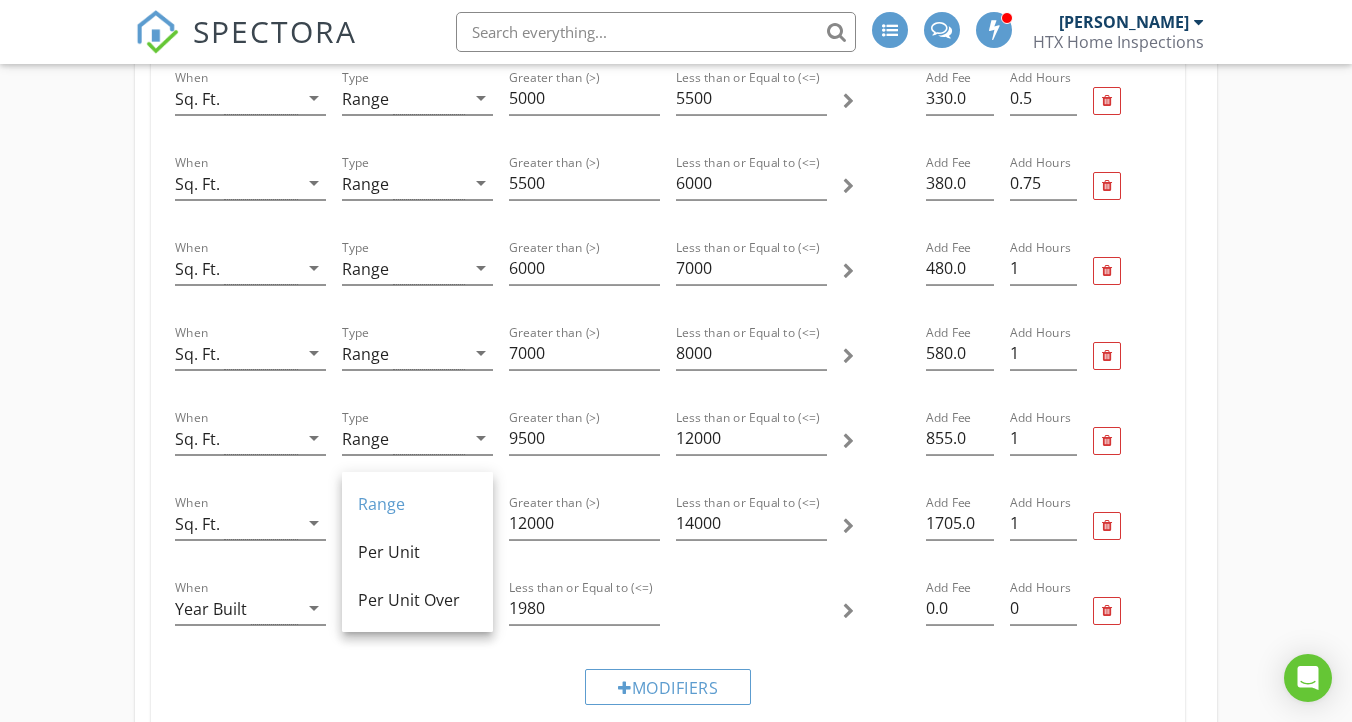click on "Modifiers" at bounding box center [668, 686] 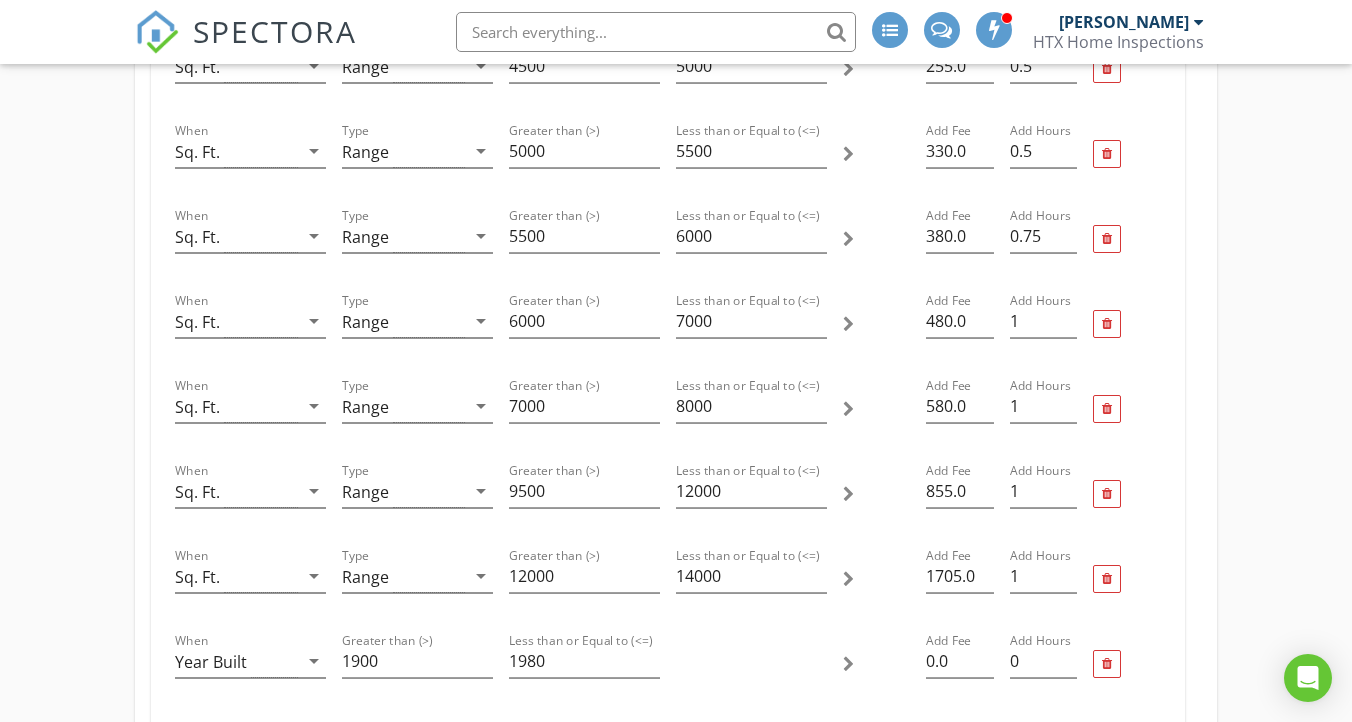 scroll, scrollTop: 1650, scrollLeft: 0, axis: vertical 